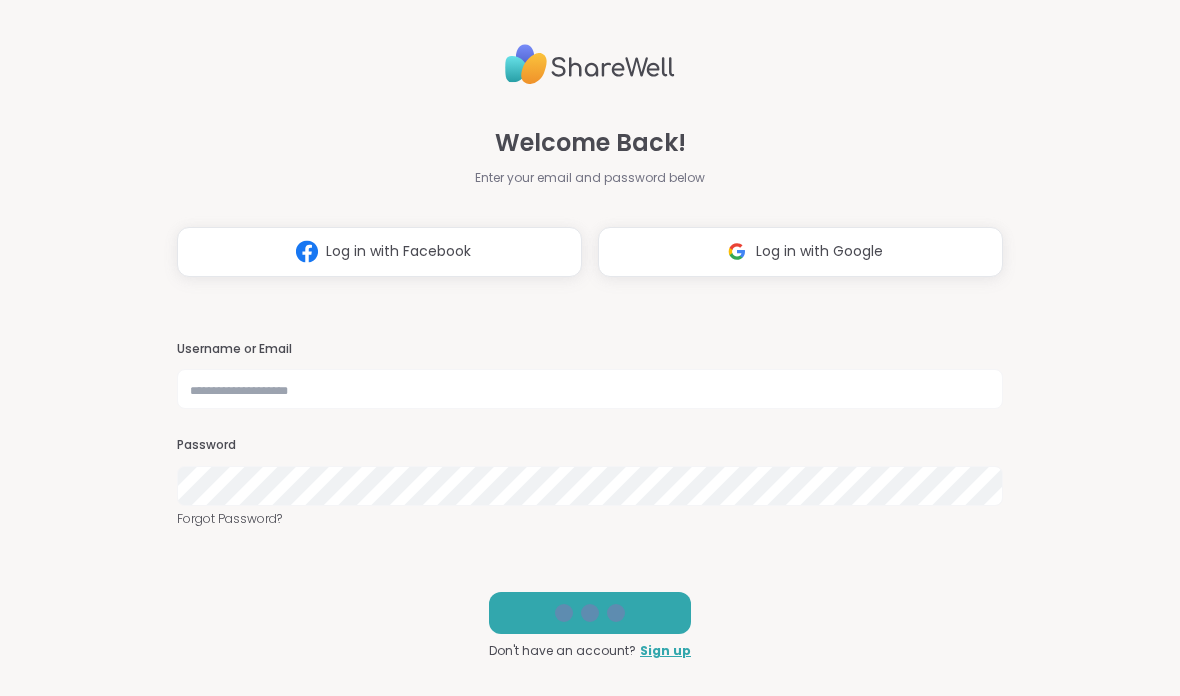 scroll, scrollTop: 0, scrollLeft: 0, axis: both 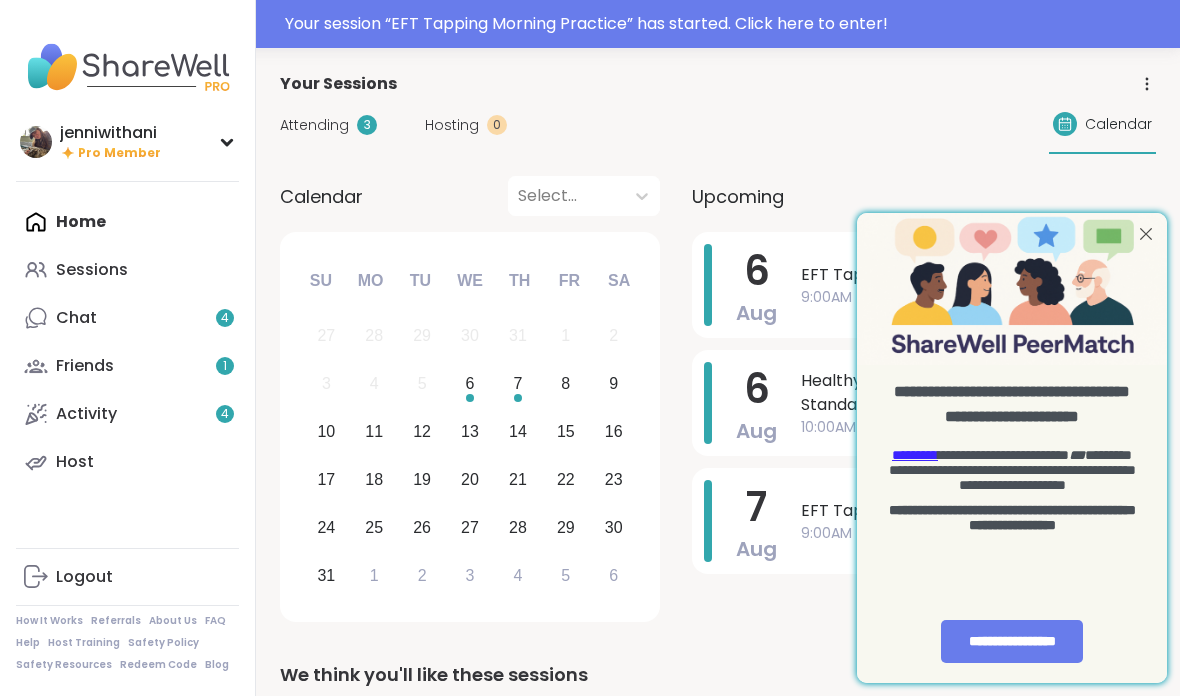 click on "Sessions" at bounding box center [92, 270] 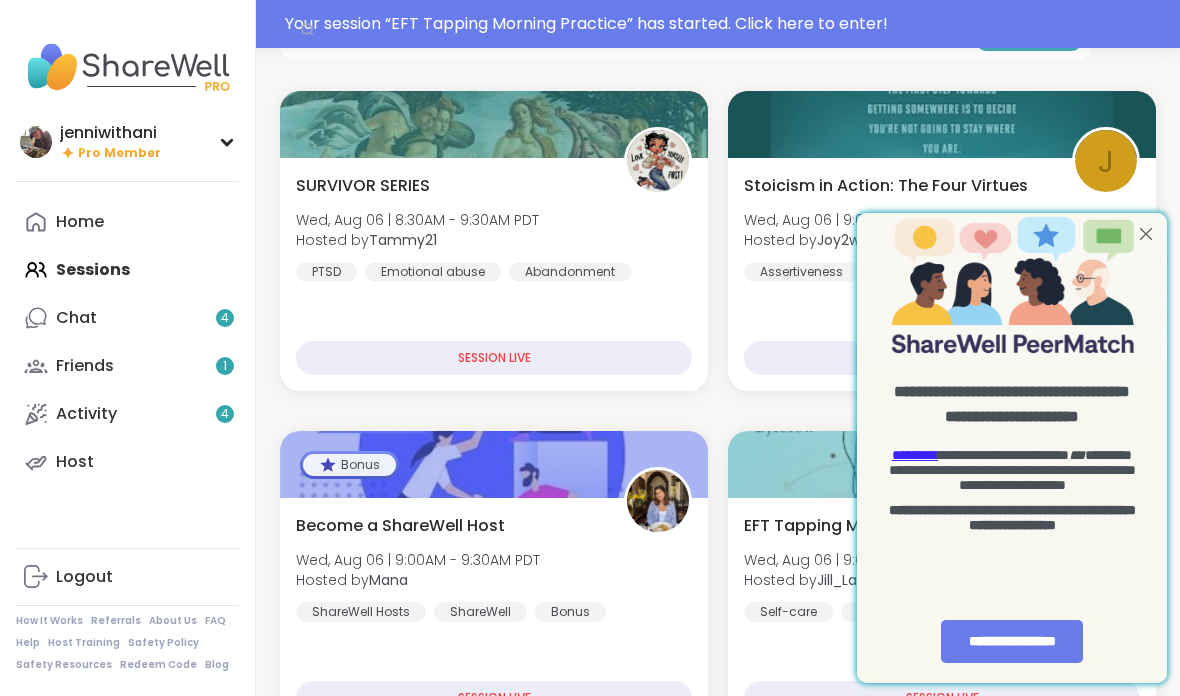 scroll, scrollTop: 0, scrollLeft: 0, axis: both 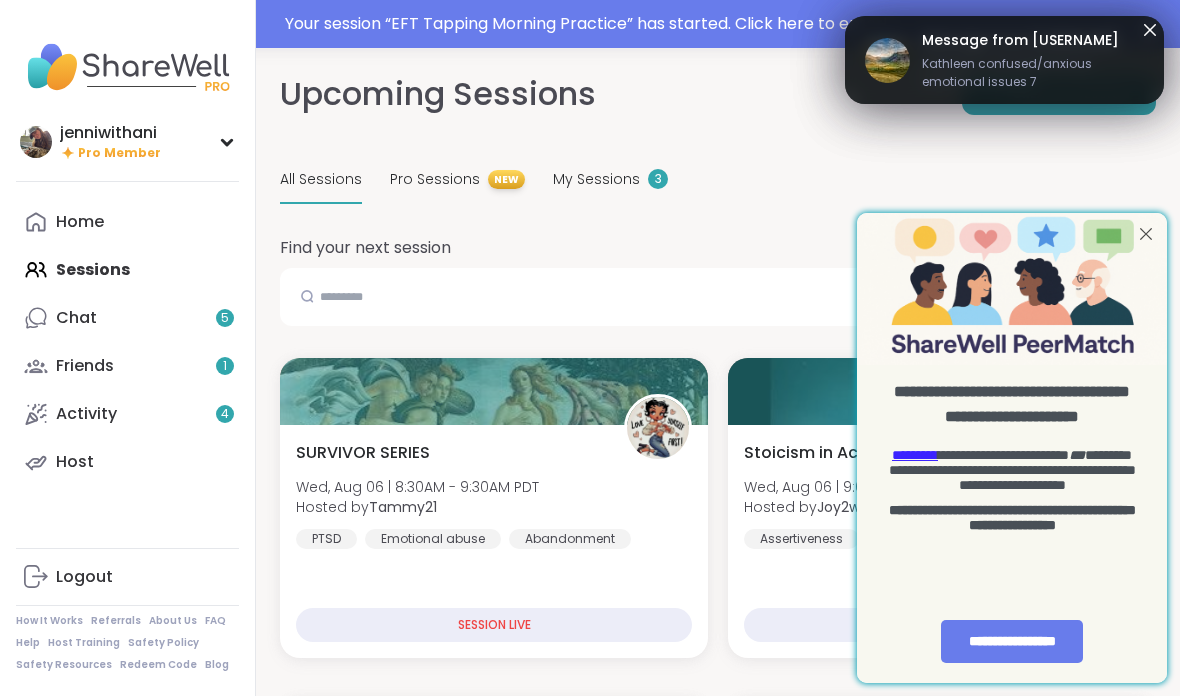 click on "My Sessions" at bounding box center (596, 179) 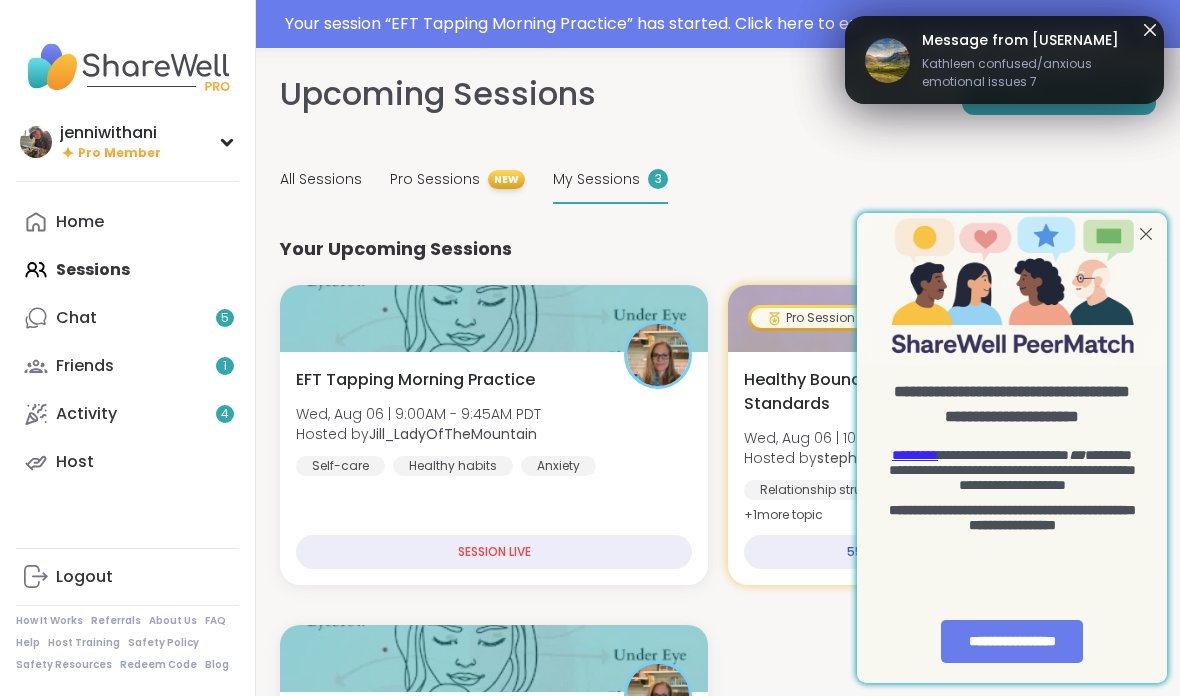 click on "EFT Tapping Morning Practice Wed, Aug 06 | 9:00AM - 9:45AM PDT Hosted by  Jill_LadyOfTheMountain Self-care Healthy habits Anxiety" at bounding box center (494, 422) 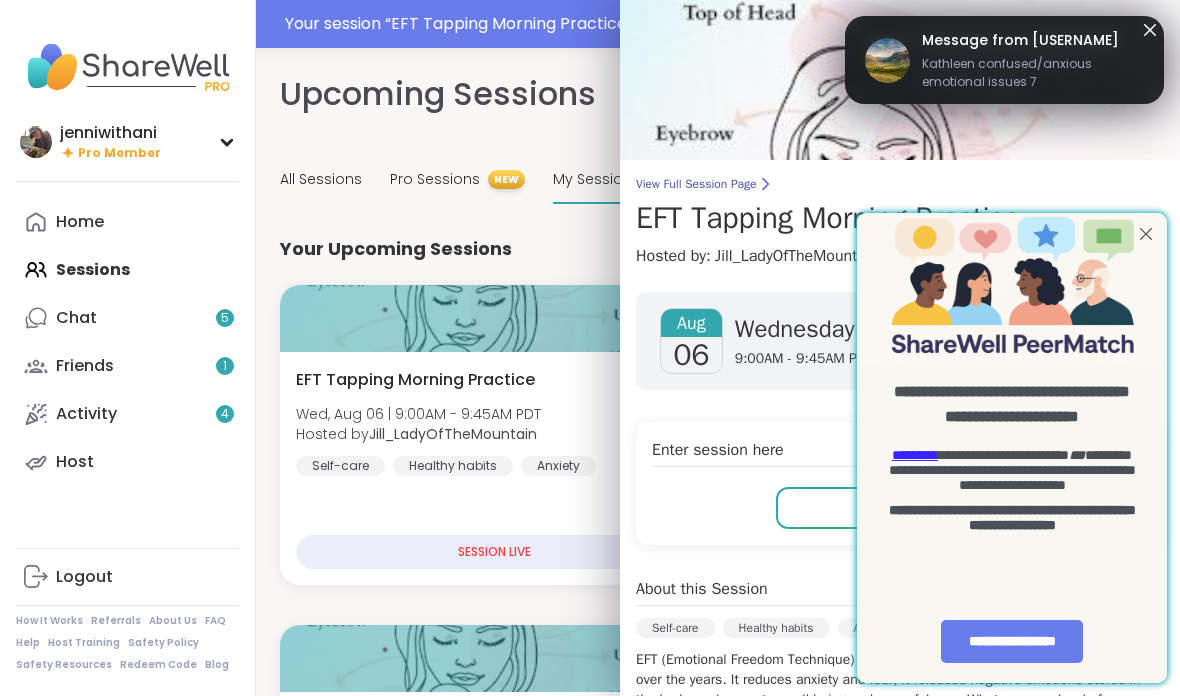 click at bounding box center (1146, 234) 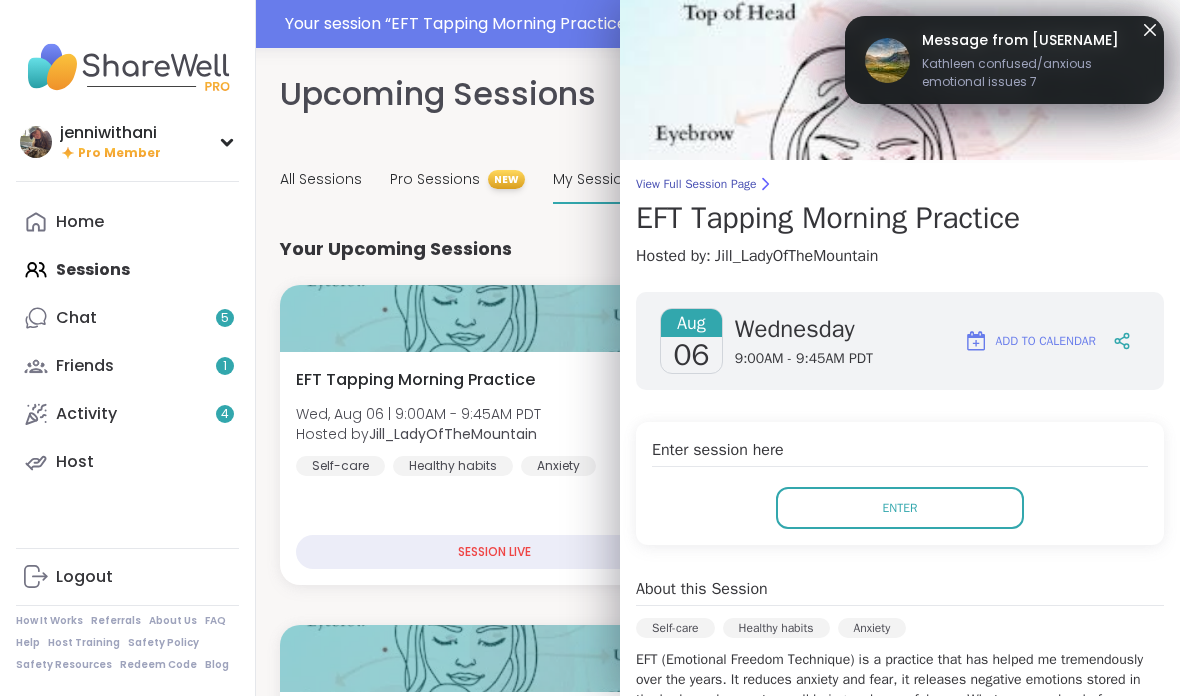 click on "Enter" at bounding box center [900, 508] 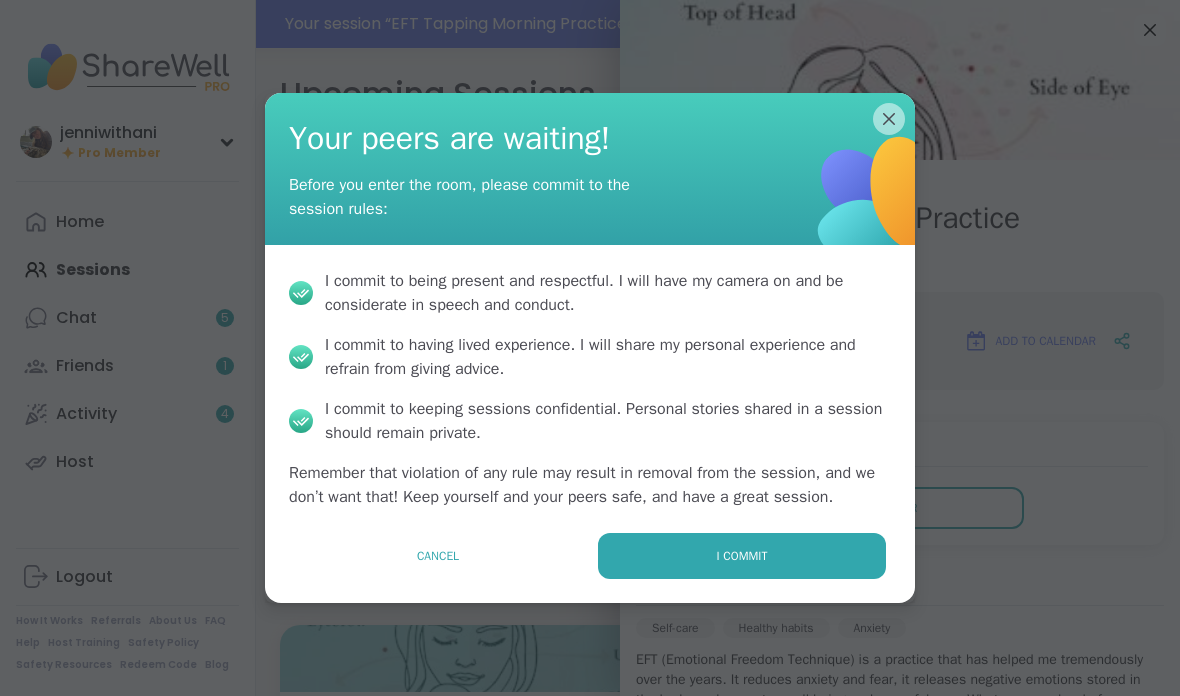 click on "I commit" at bounding box center [742, 556] 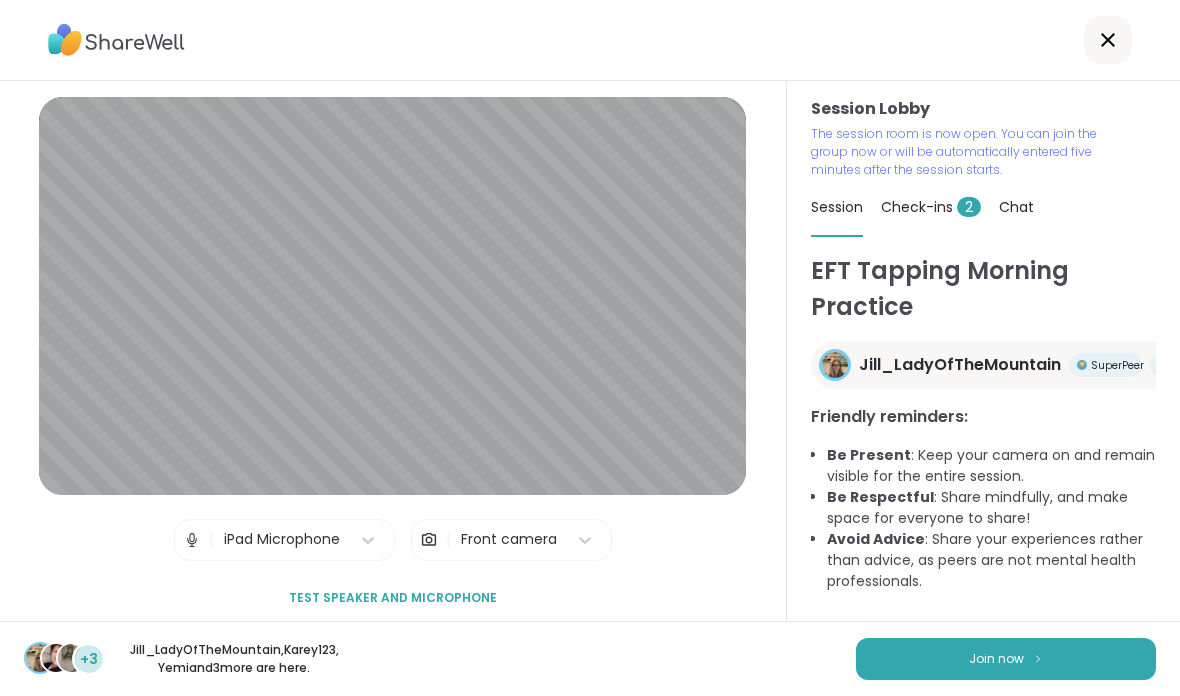 scroll, scrollTop: 0, scrollLeft: 0, axis: both 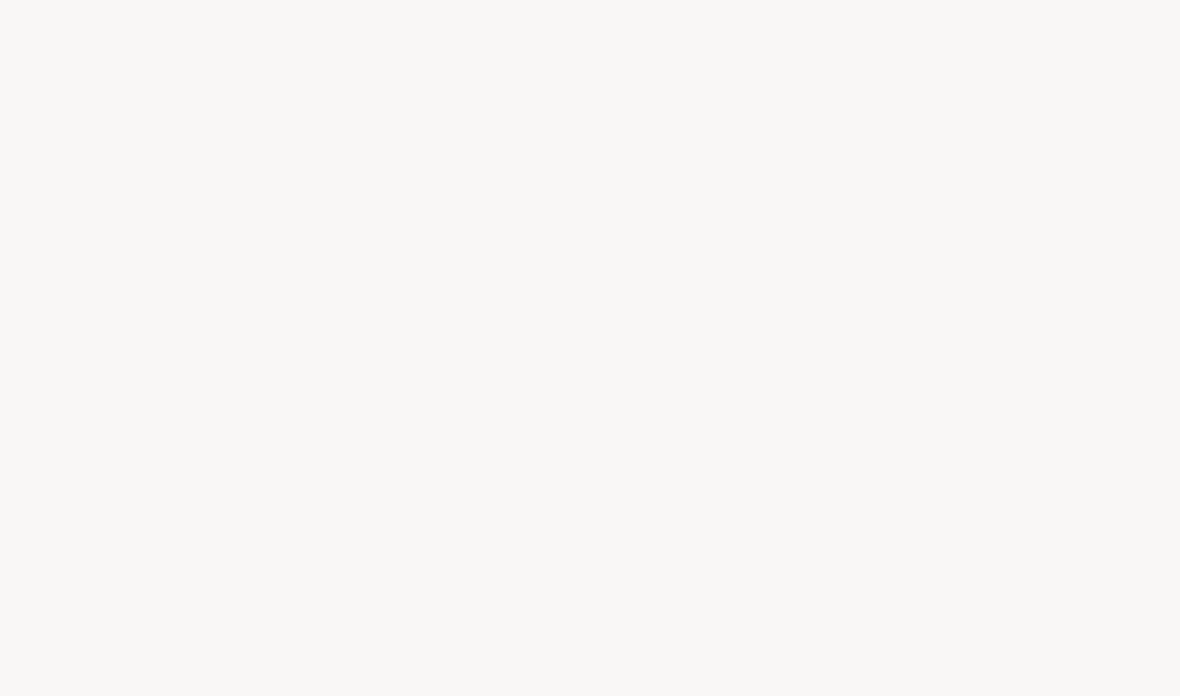 click at bounding box center (590, 348) 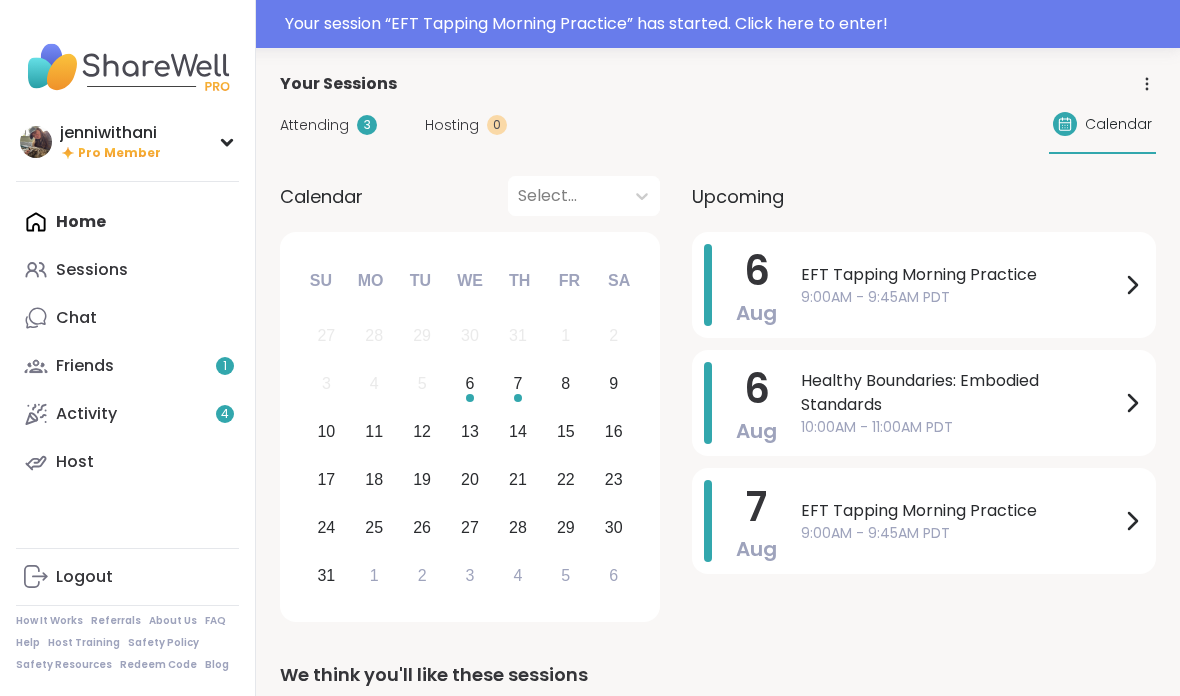 click on "9:00AM - 9:45AM PDT" at bounding box center [960, 297] 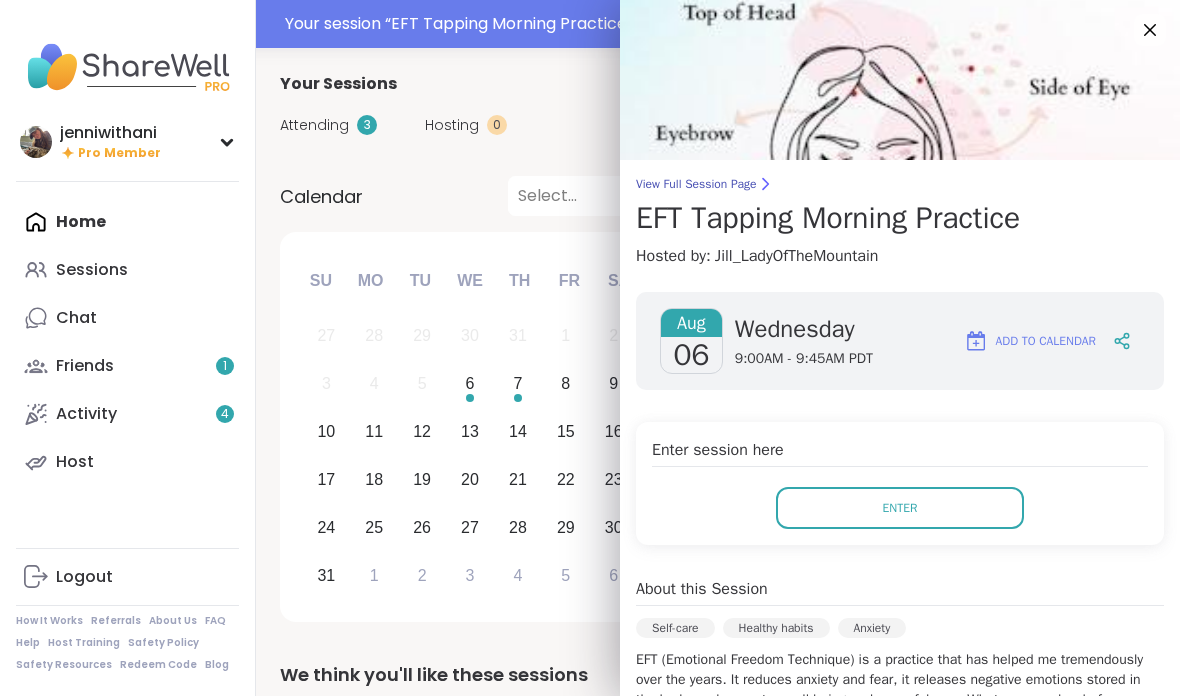 click on "Enter" at bounding box center [900, 508] 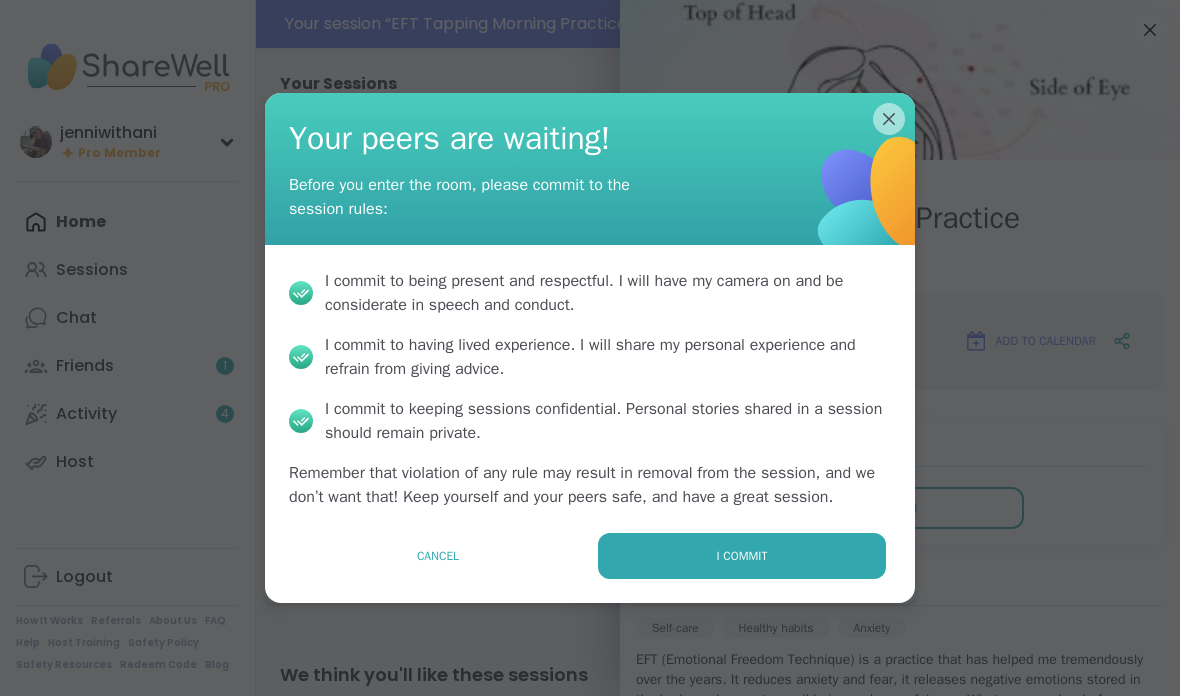 click on "I commit" at bounding box center (742, 556) 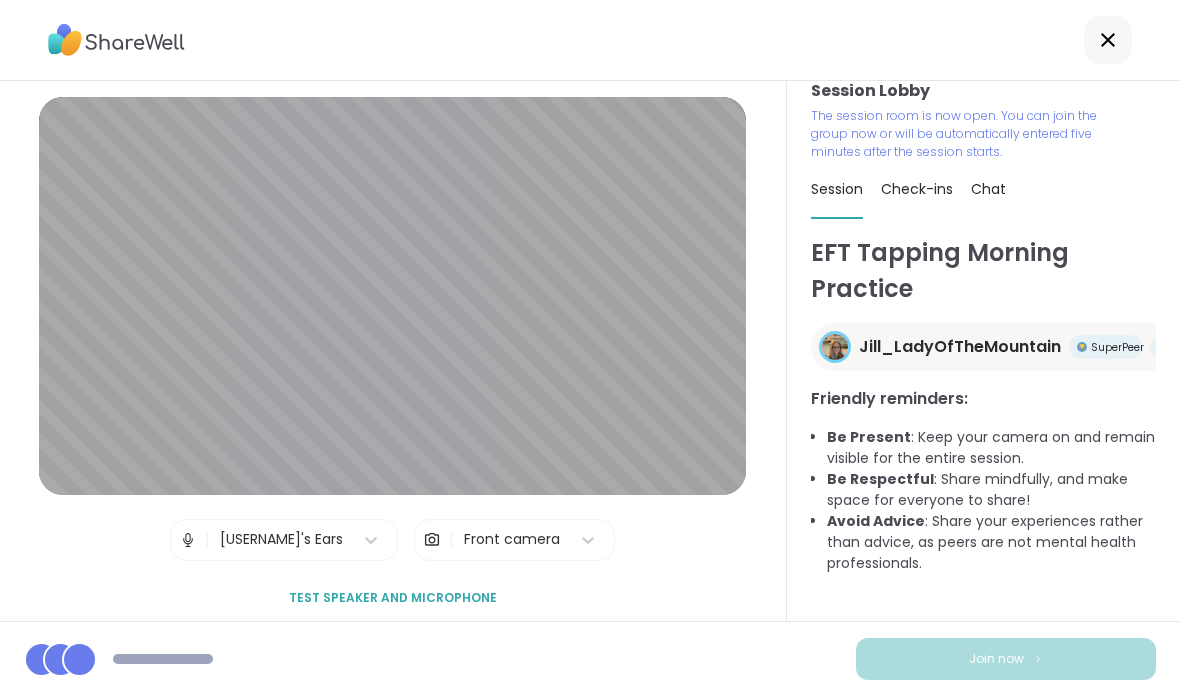 scroll, scrollTop: 18, scrollLeft: 0, axis: vertical 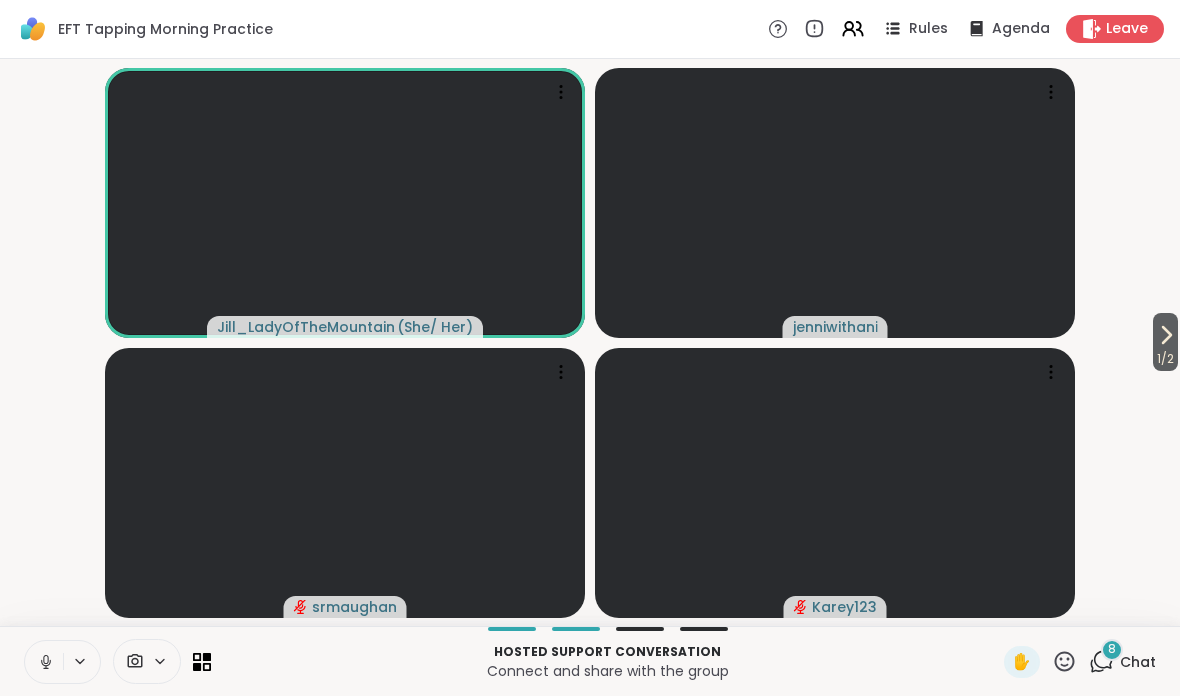 click on "Chat" at bounding box center (1138, 662) 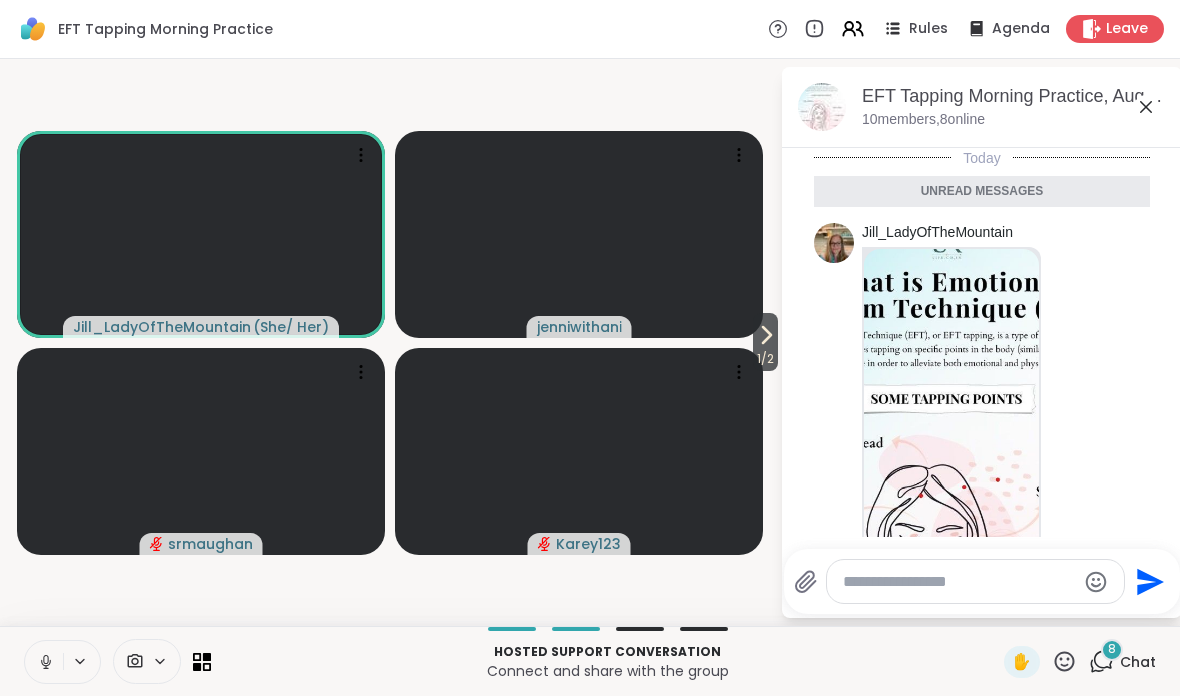 scroll, scrollTop: 1265, scrollLeft: 0, axis: vertical 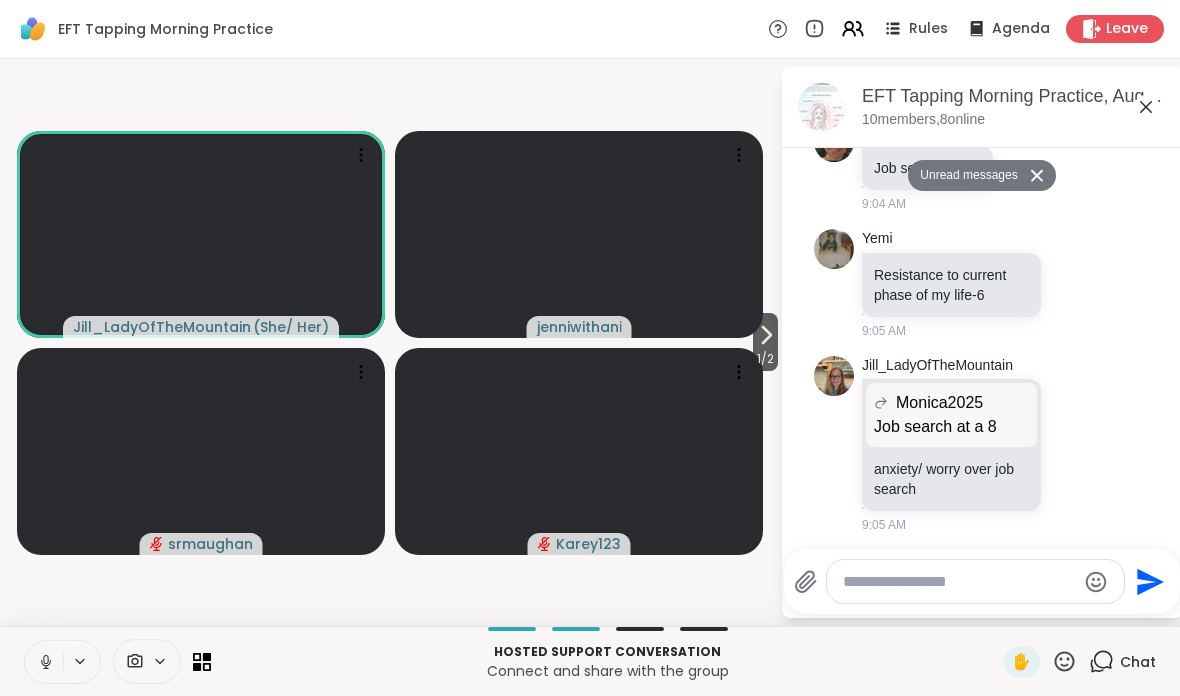 click at bounding box center (959, 582) 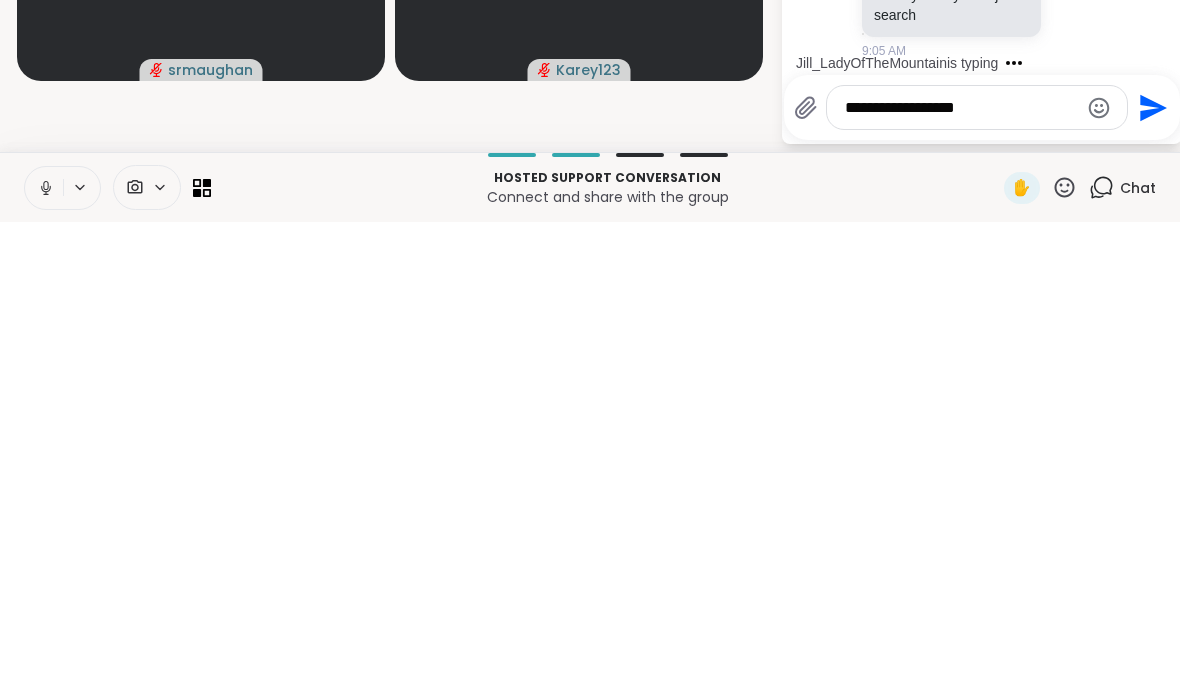 click on "**********" at bounding box center [961, 582] 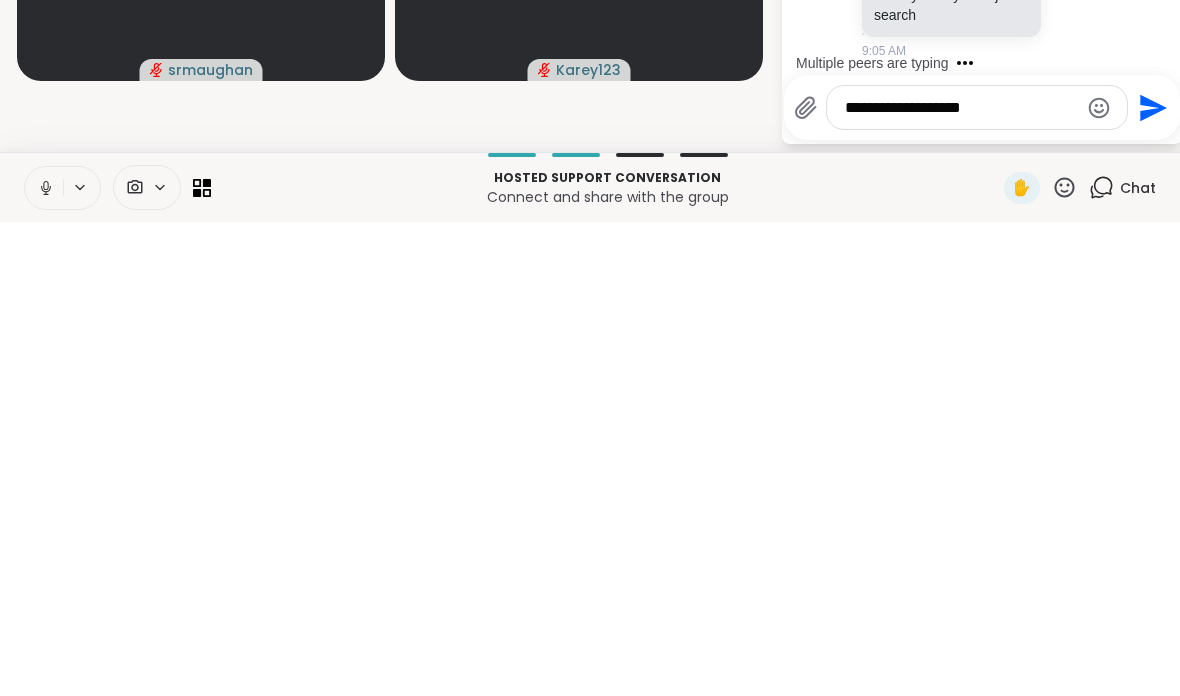 click on "**********" at bounding box center [961, 582] 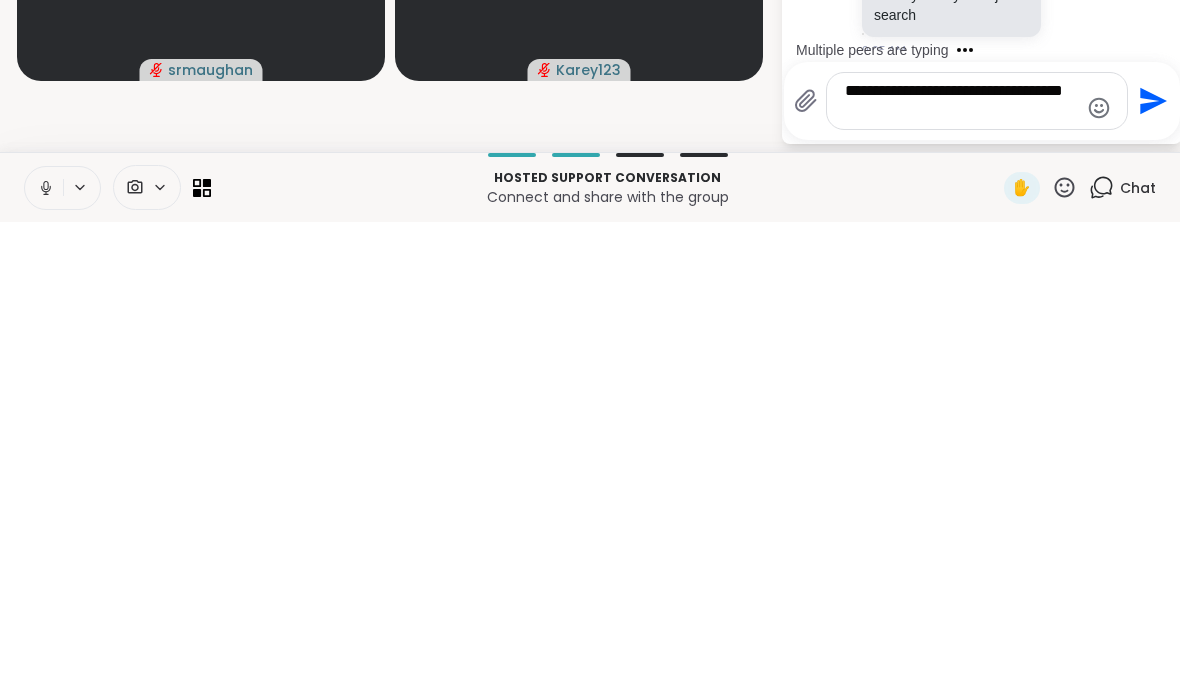 scroll, scrollTop: 1429, scrollLeft: 0, axis: vertical 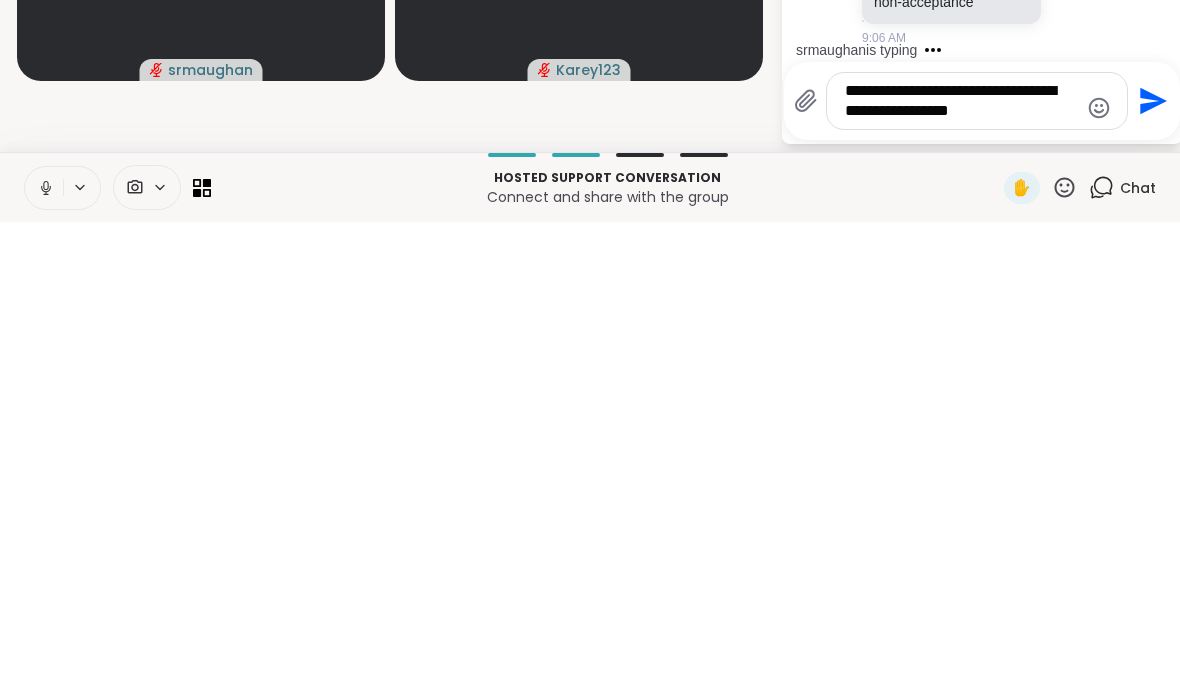 type on "**********" 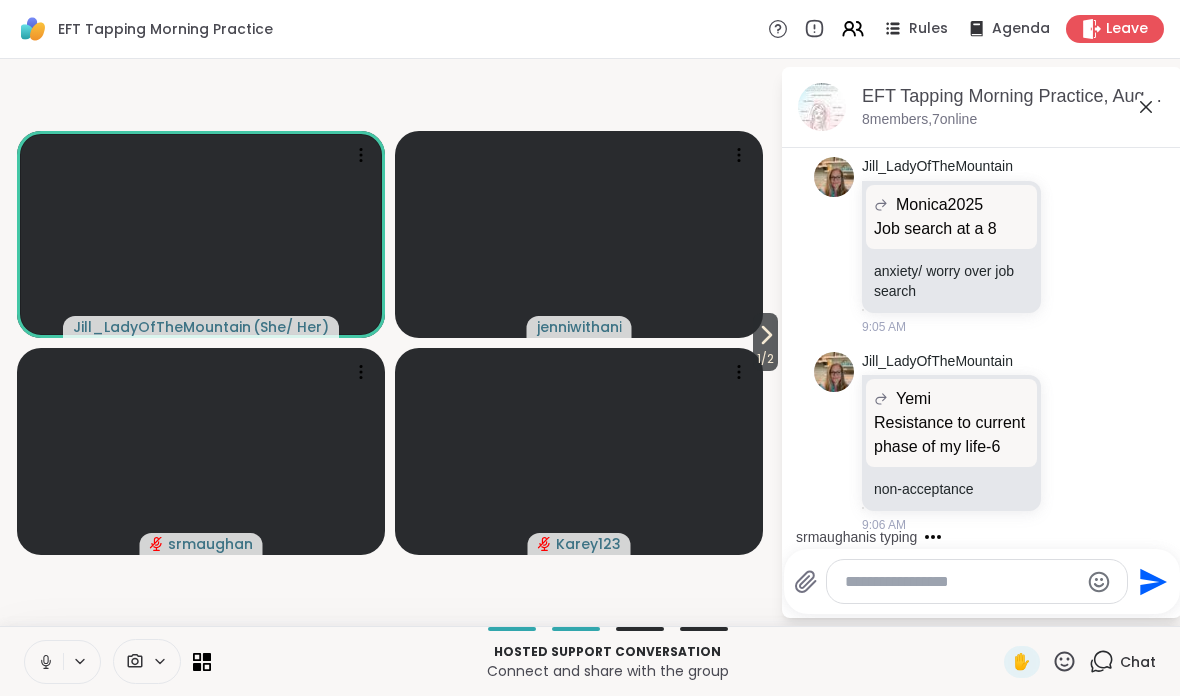 scroll, scrollTop: 1562, scrollLeft: 0, axis: vertical 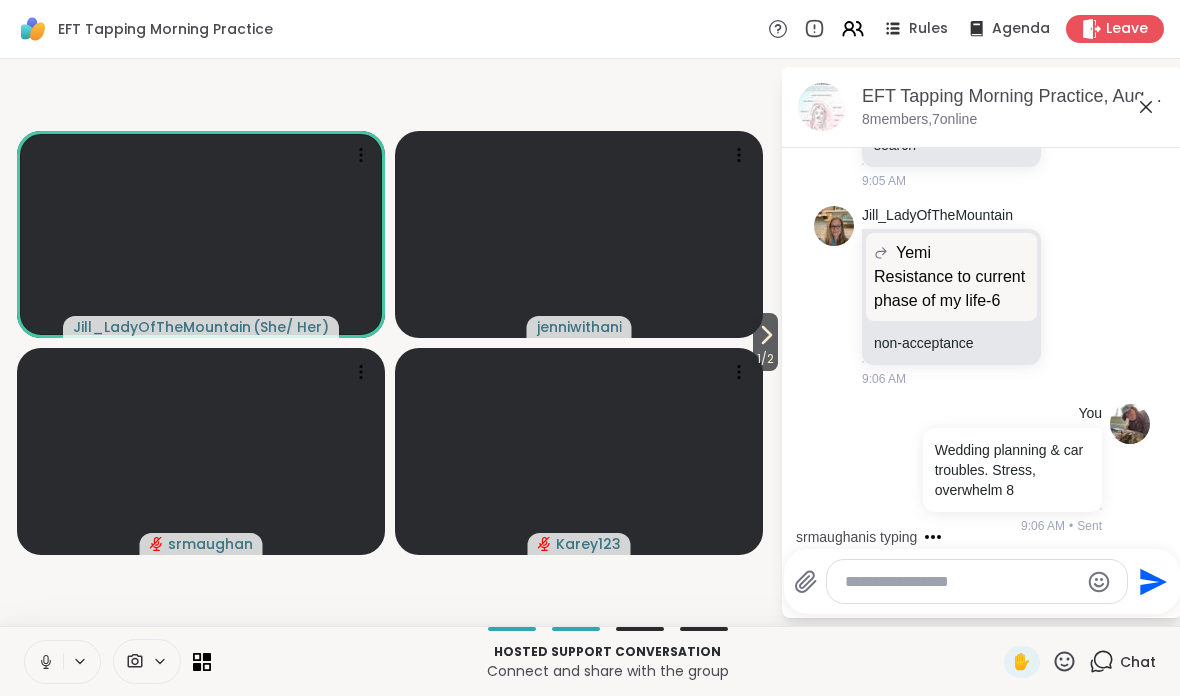 click 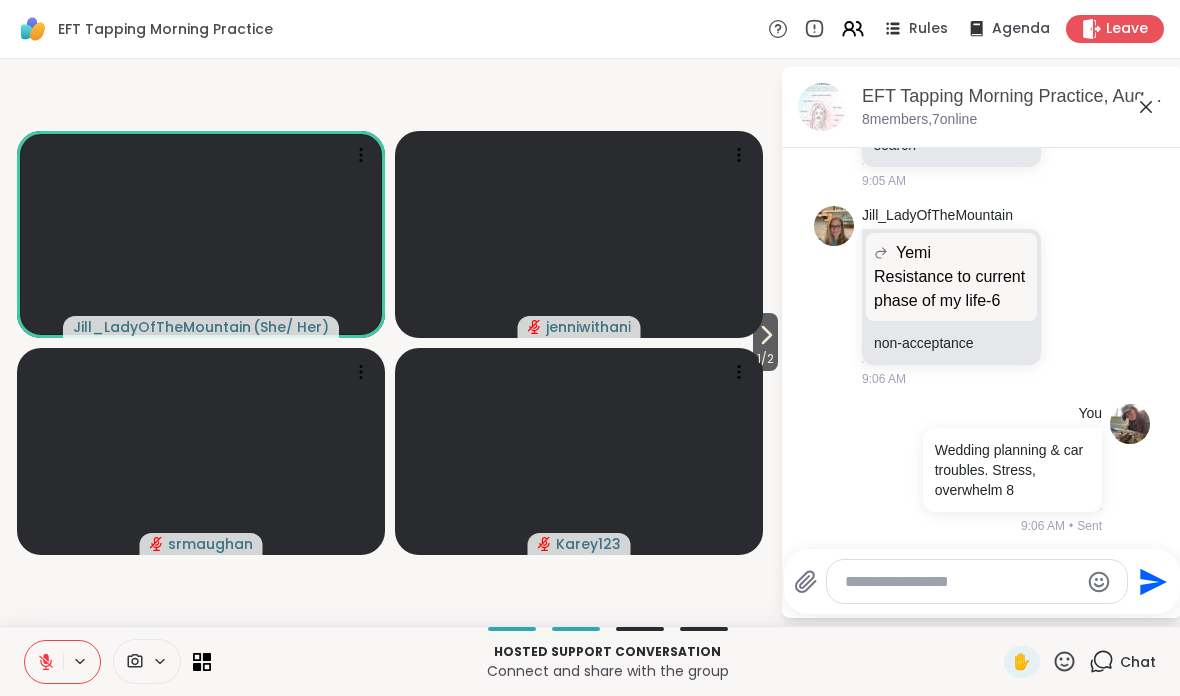 click on "1  /  2" at bounding box center [765, 359] 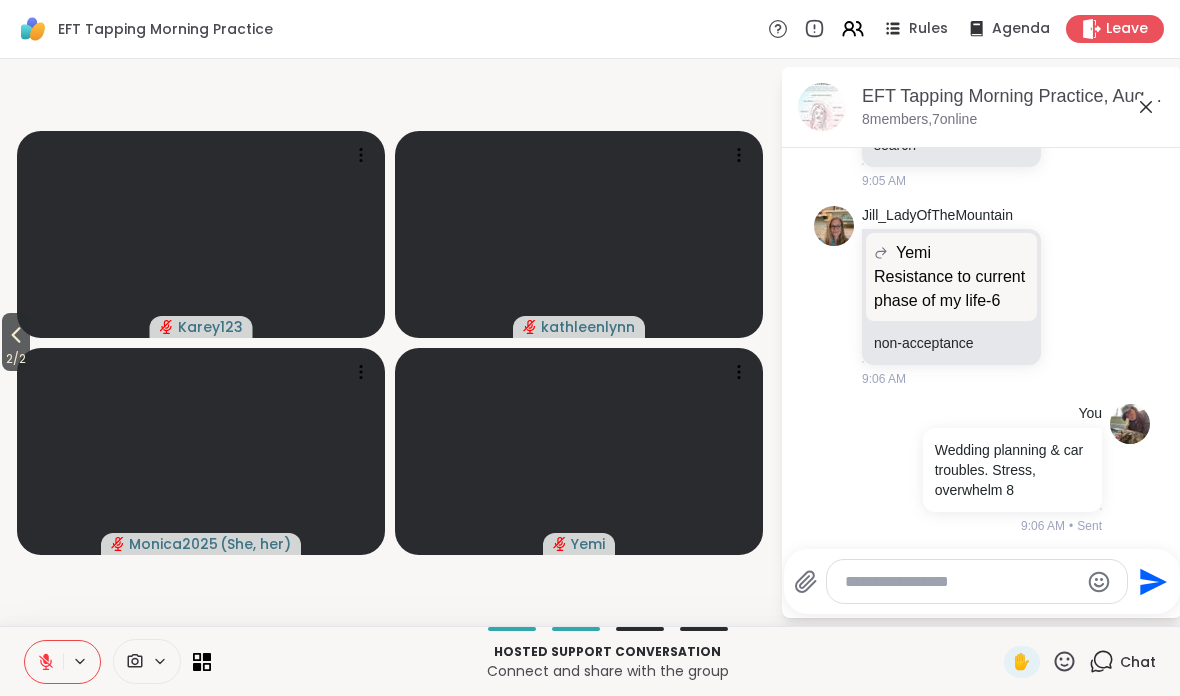 scroll, scrollTop: 1768, scrollLeft: 0, axis: vertical 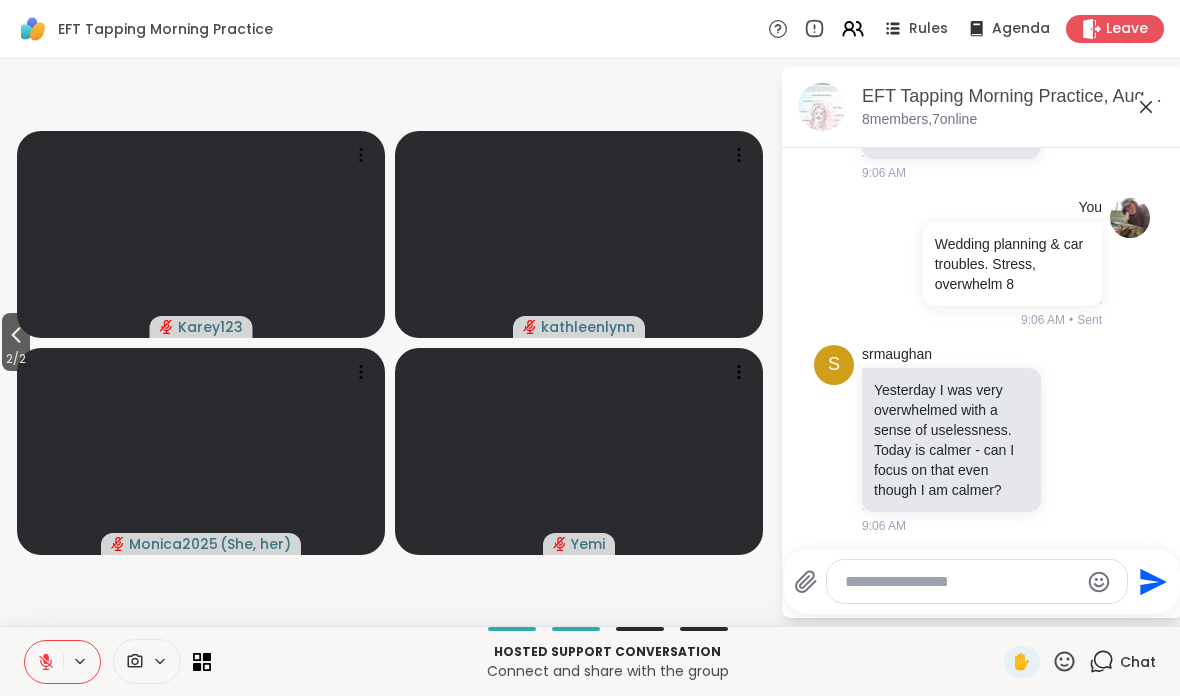 click 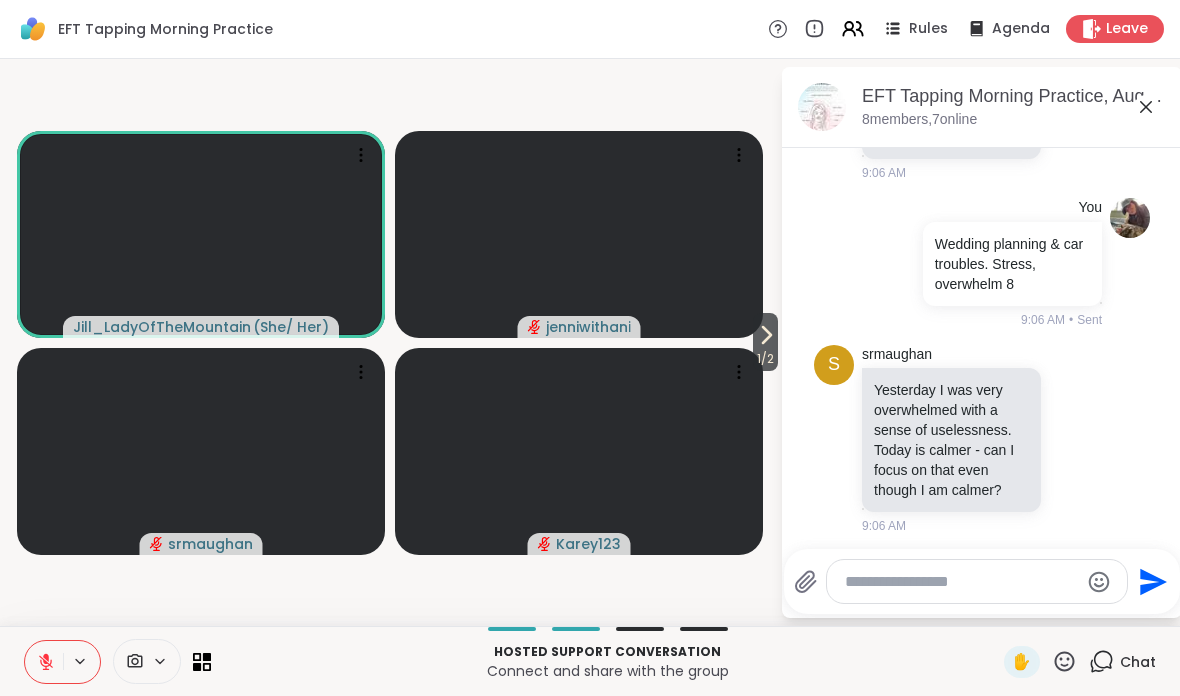 click on "1  /  2" at bounding box center [765, 359] 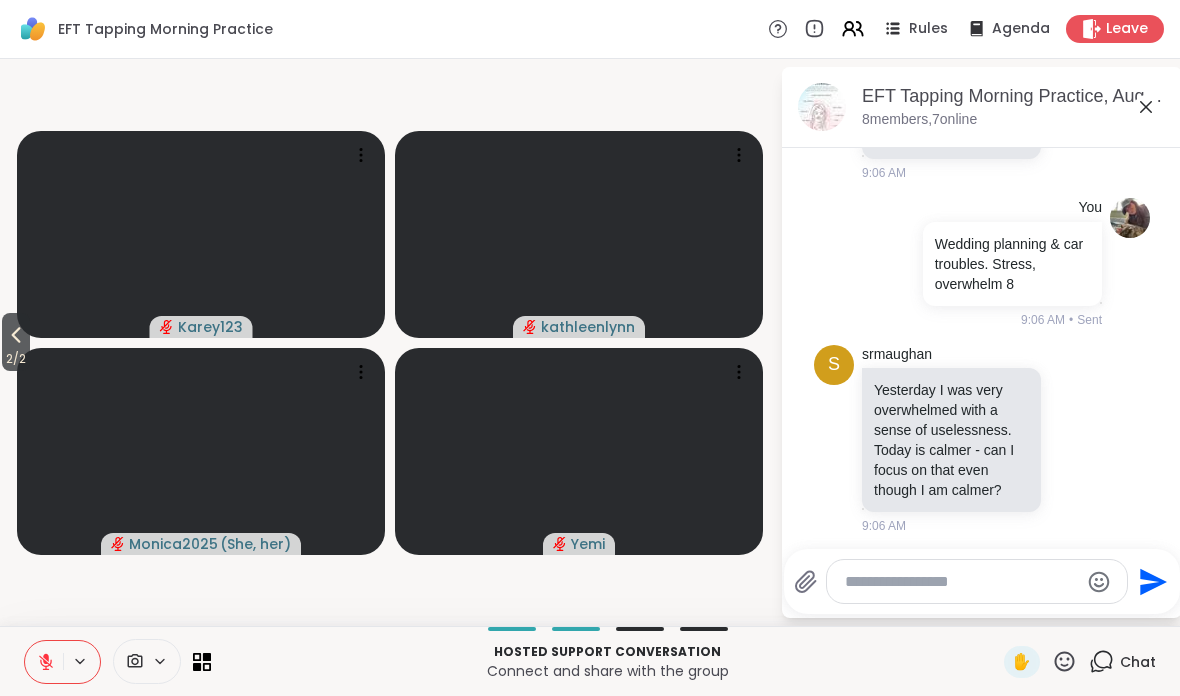 click on "2  /  2" at bounding box center (16, 359) 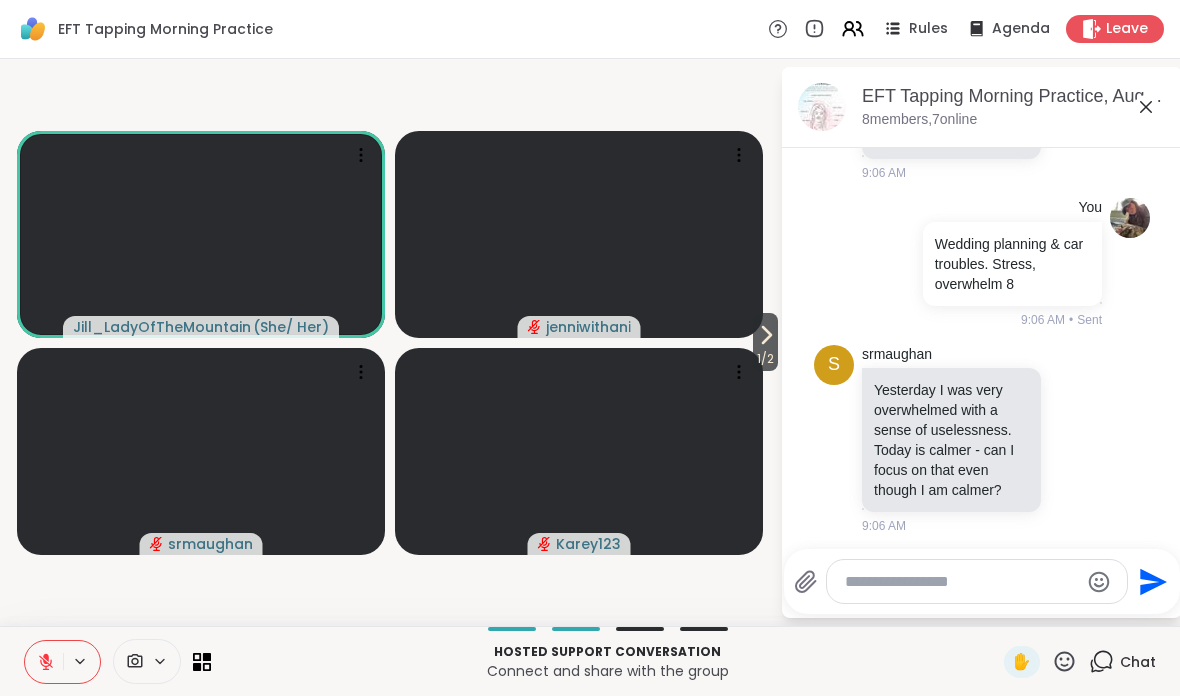 scroll, scrollTop: 1974, scrollLeft: 0, axis: vertical 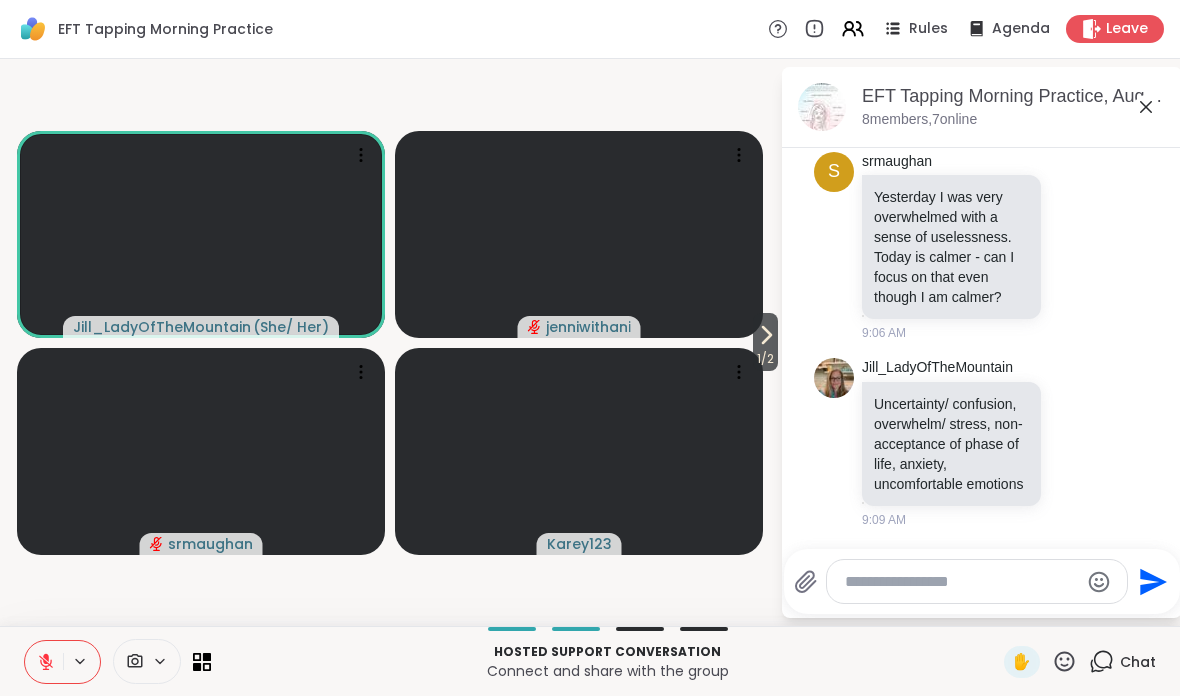 click on "Today Jill_LadyOfTheMountain 8:58 AM Jill_LadyOfTheMountain Welcome! Please type in your name, what is present for you today/ what you want to tap on and the intensity level on a scale from 1-10. 8:58 AM s srmaughan Sara 9:01 AM s srmaughan I've never done tapping before. So don't know what to expect 9:02 AM kathleenlynn Kathleen confused/anxious  emotional issues     7 9:04 AM Monica2025 Job search at a 8 9:04 AM Yemi Resistance to current phase of my life-6 9:05 AM Jill_LadyOfTheMountain Monica2025 Job search at a 8 Job search at a 8 anxiety/ worry over job search 9:05 AM Jill_LadyOfTheMountain Yemi Resistance to current phase of my life-6  Resistance to current phase of my life-6 non-acceptance 9:06 AM You Wedding planning & car troubles. Stress, overwhelm 8 9:06 AM • Sent s srmaughan Yesterday I was very overwhelmed with a sense of uselessness. Today is calmer - can I focus on that even though I am calmer? 9:06 AM Jill_LadyOfTheMountain 9:09 AM" at bounding box center [982, -638] 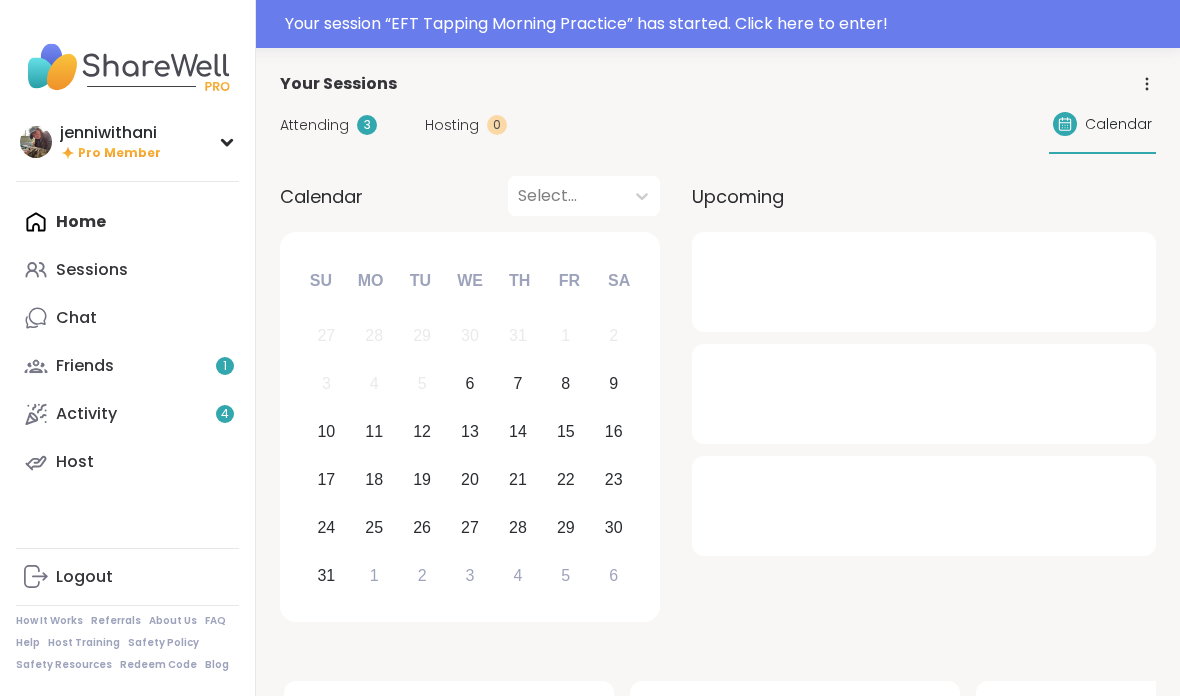 scroll, scrollTop: 0, scrollLeft: 0, axis: both 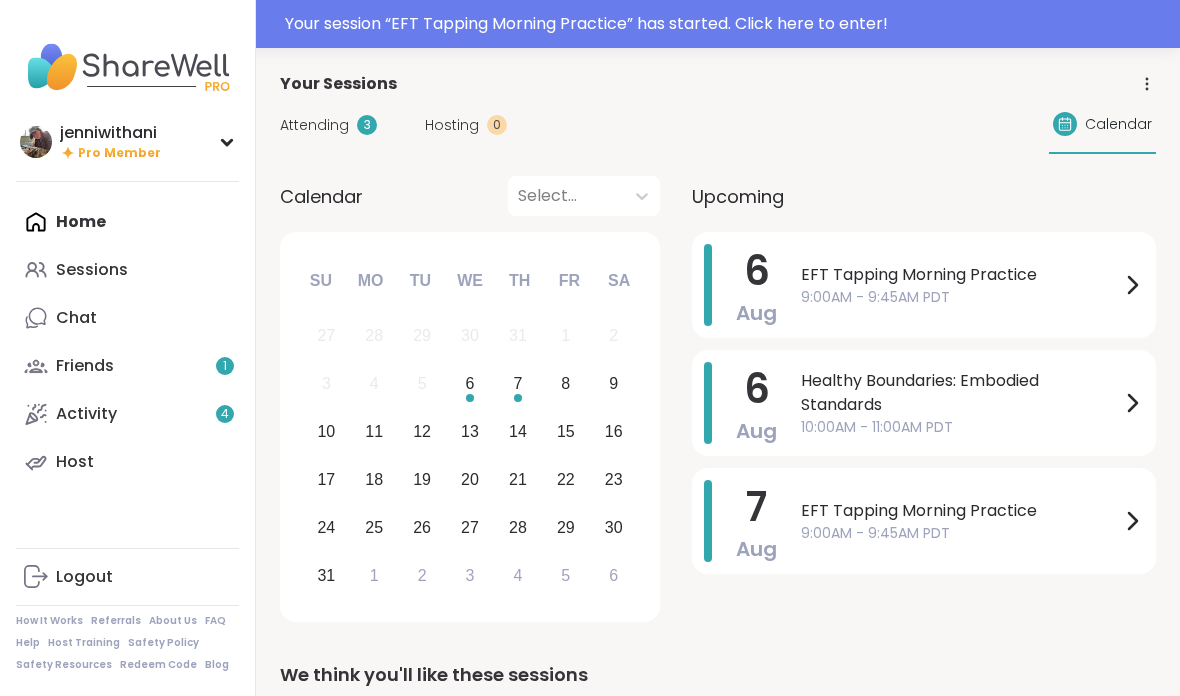 click on "[TIME] - [TIME] [TIMEZONE]" at bounding box center [972, 285] 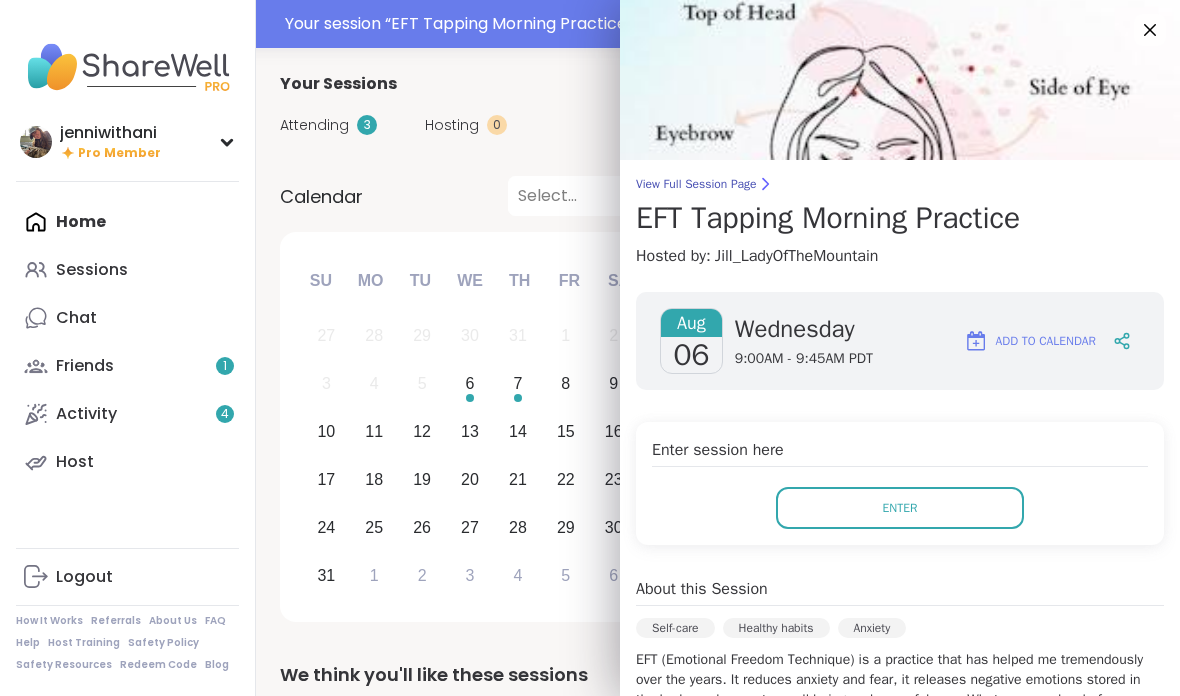 click on "Enter session here Enter" at bounding box center (900, 483) 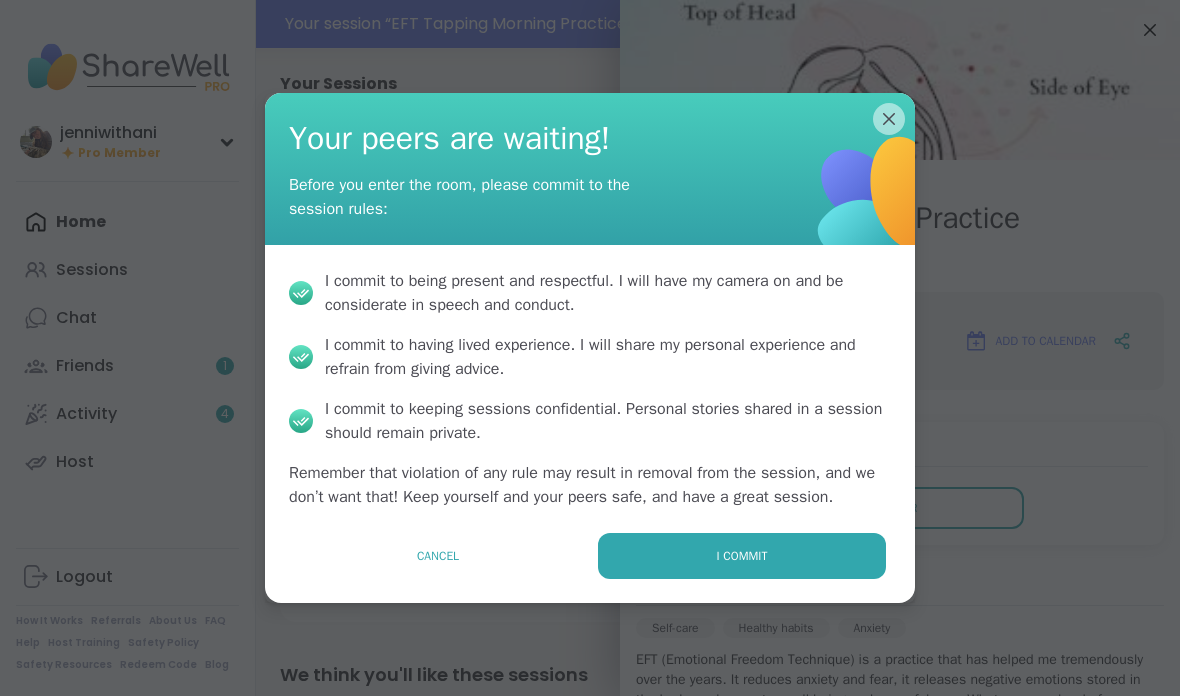click on "I commit" at bounding box center [742, 556] 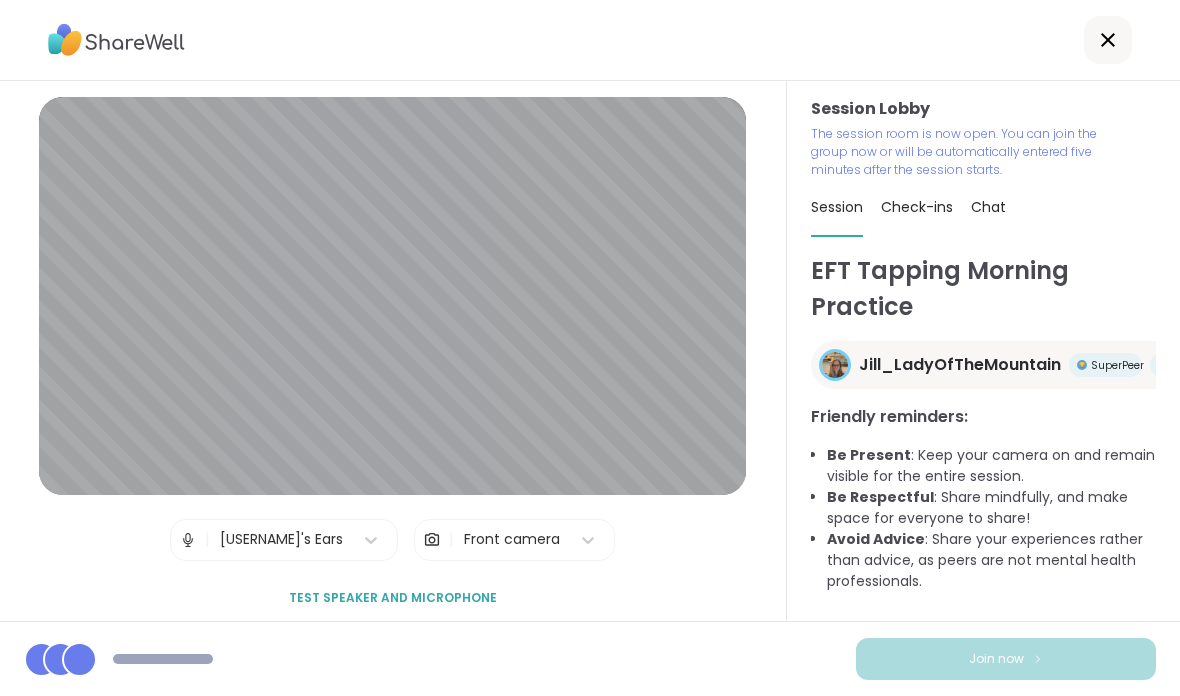 click on "Join now" at bounding box center (1006, 659) 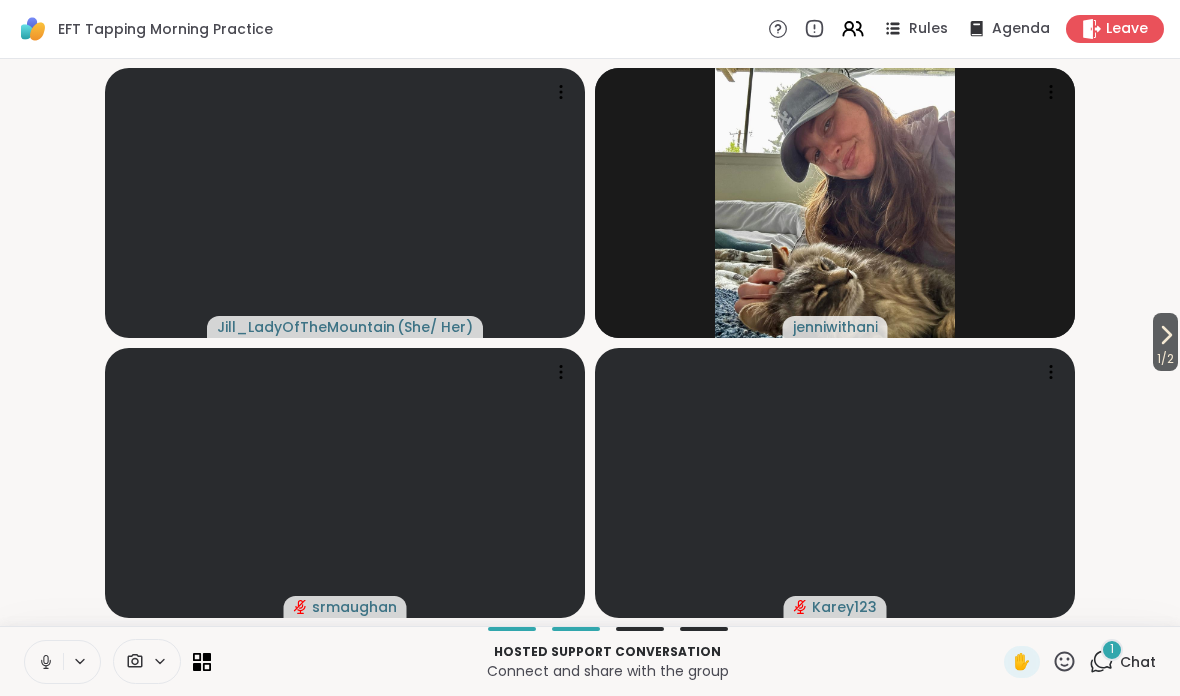 click 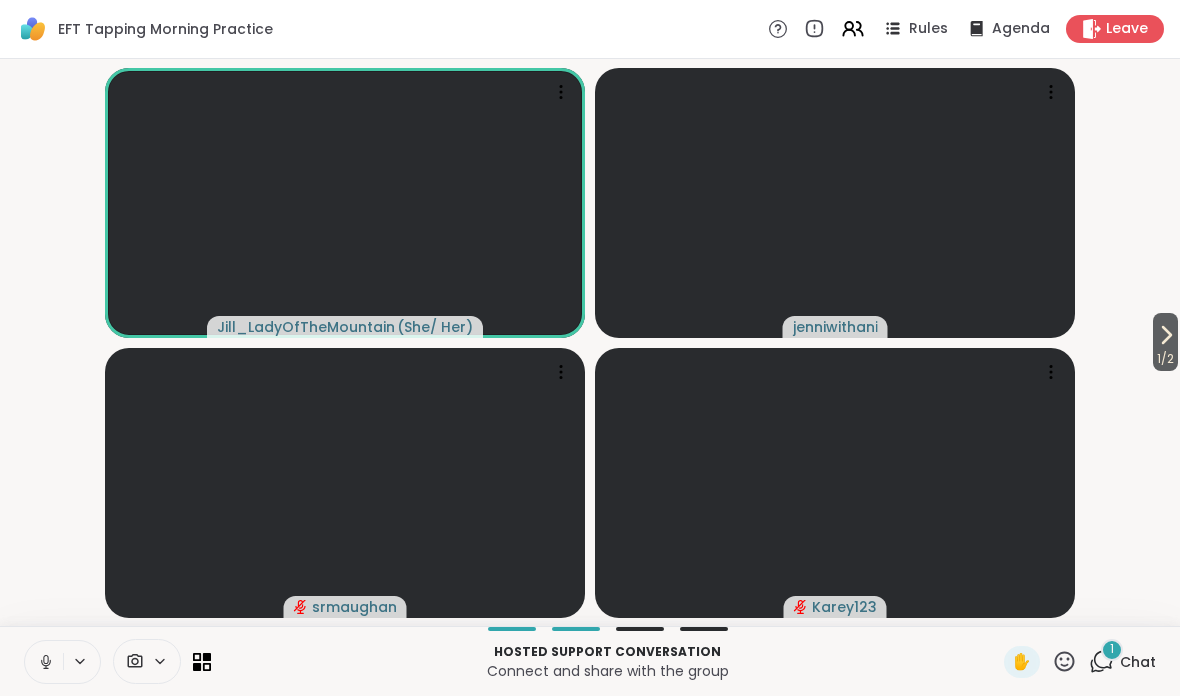 click 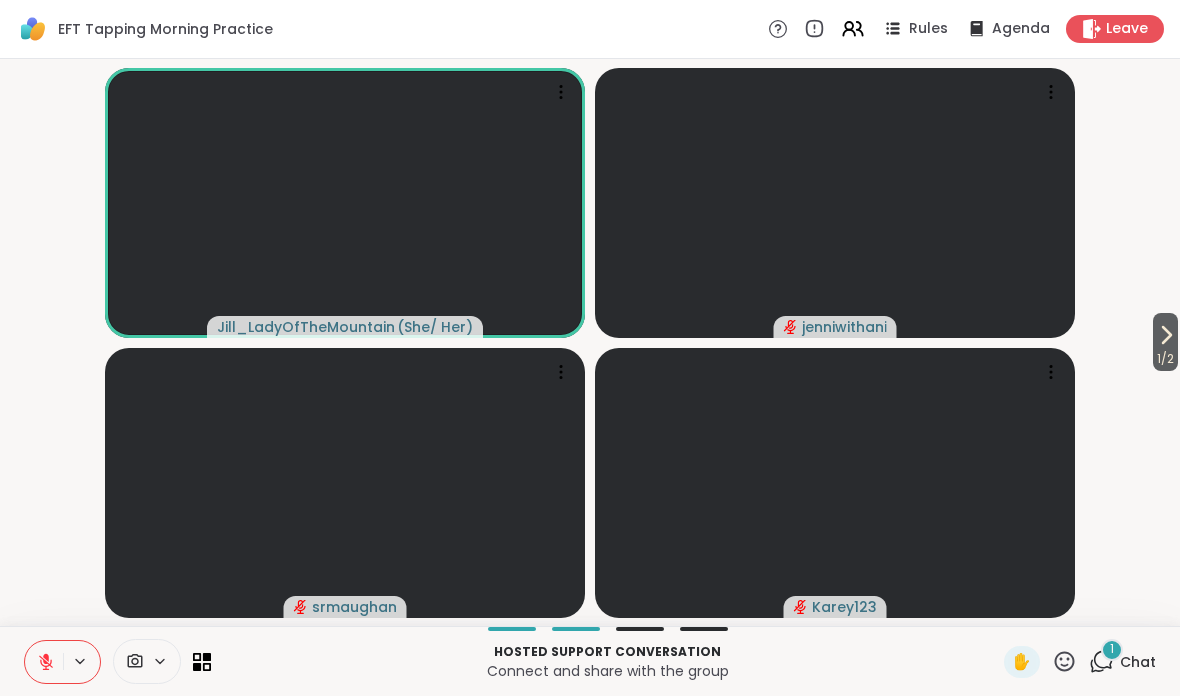 click at bounding box center (44, 662) 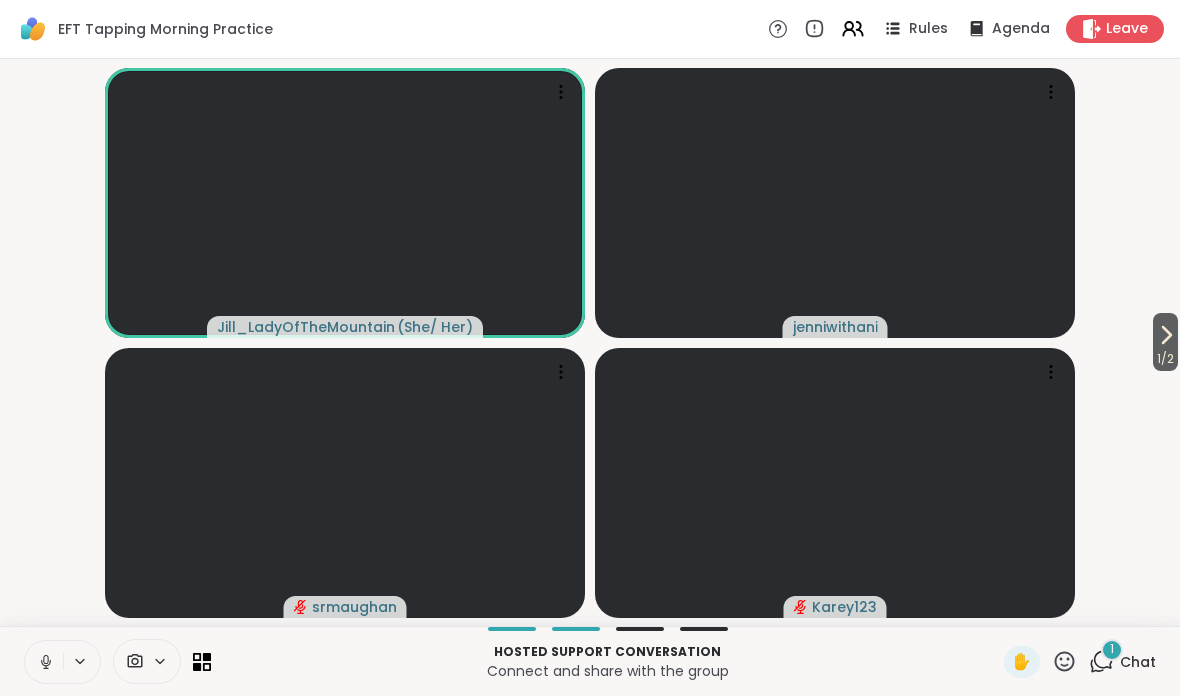 click at bounding box center (44, 662) 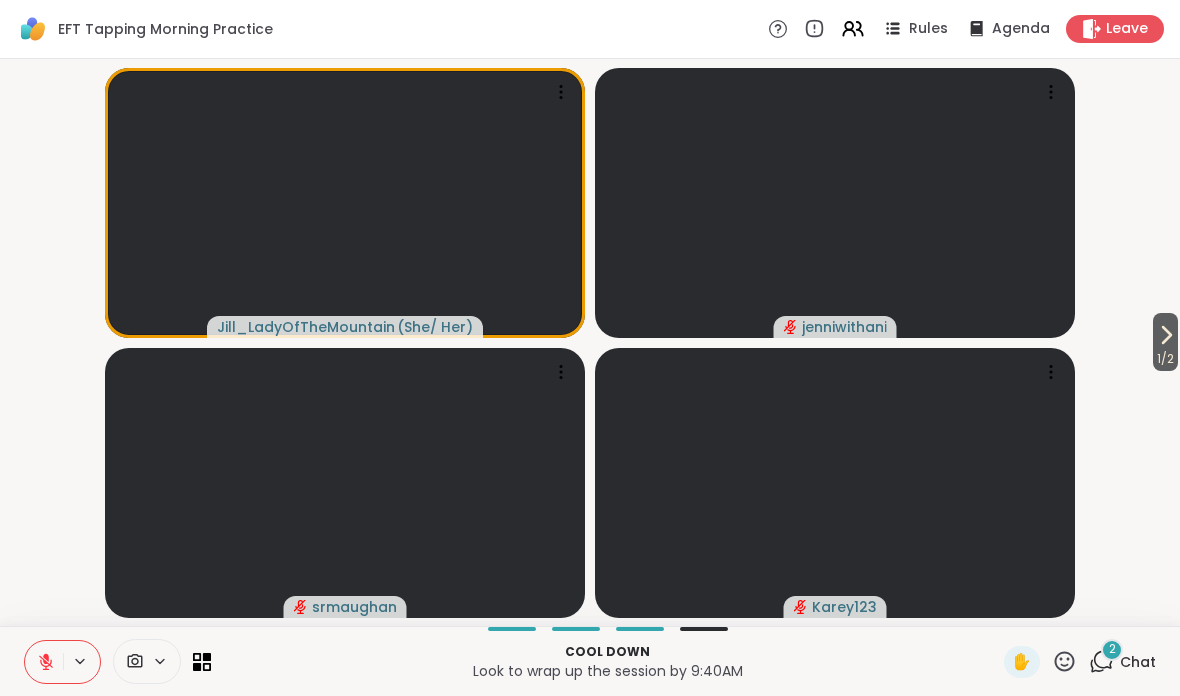 click on "Chat" at bounding box center (1138, 662) 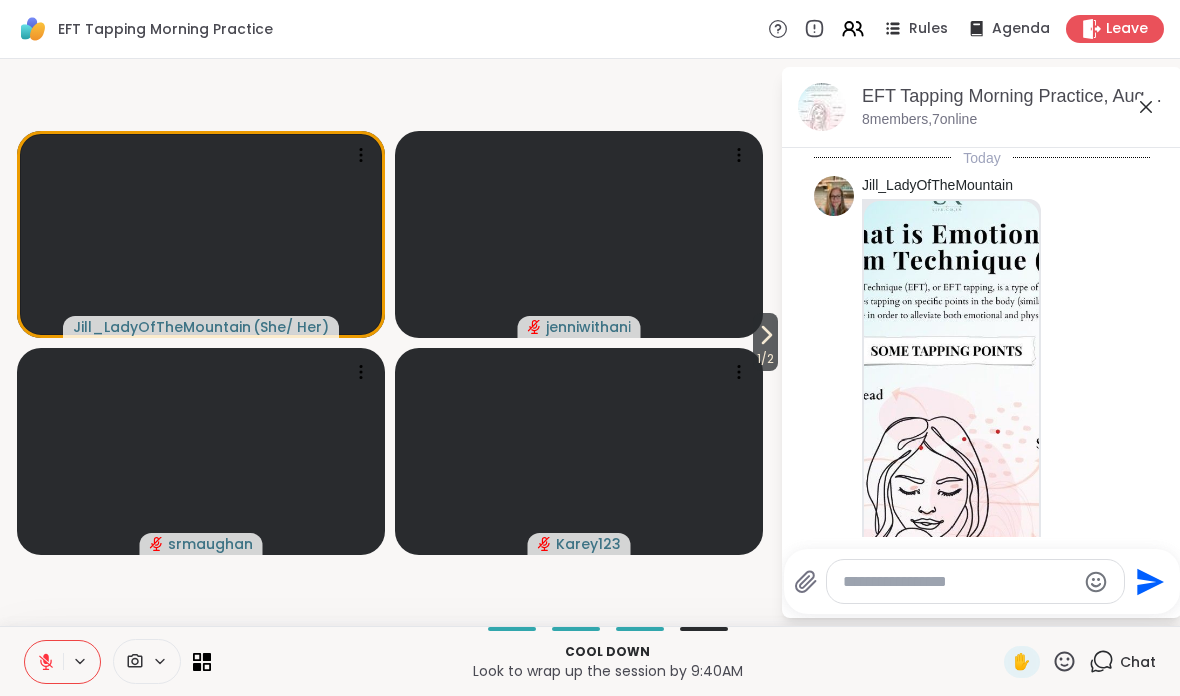 scroll, scrollTop: 2293, scrollLeft: 0, axis: vertical 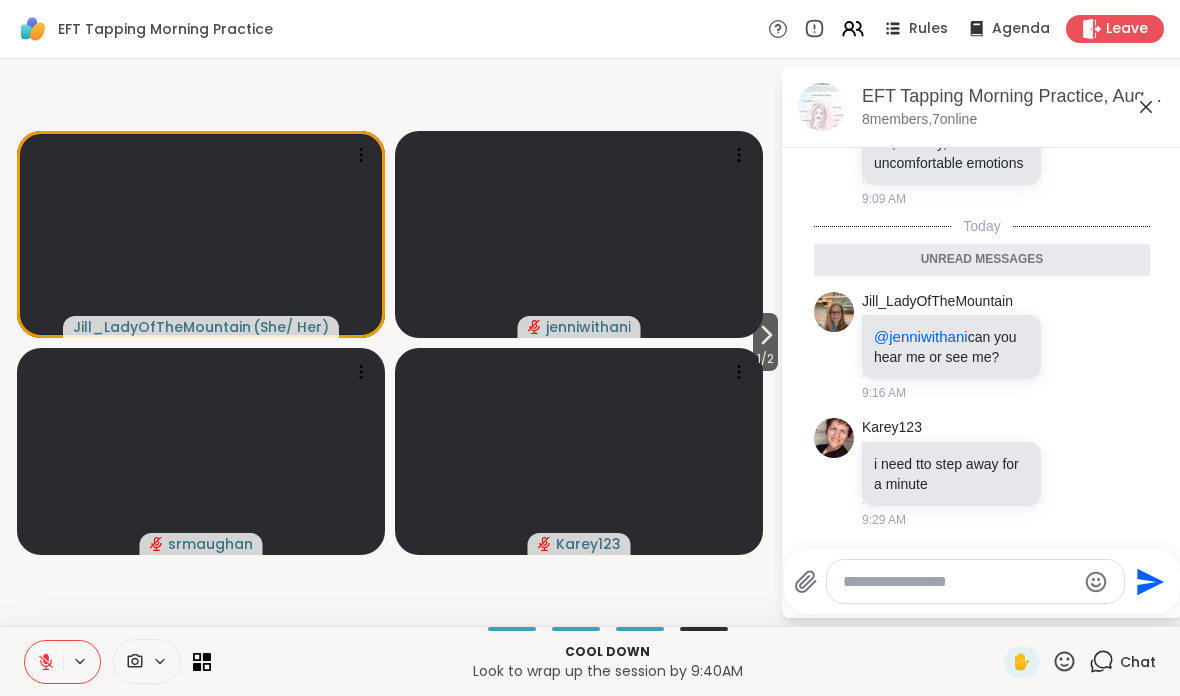 click at bounding box center (959, 582) 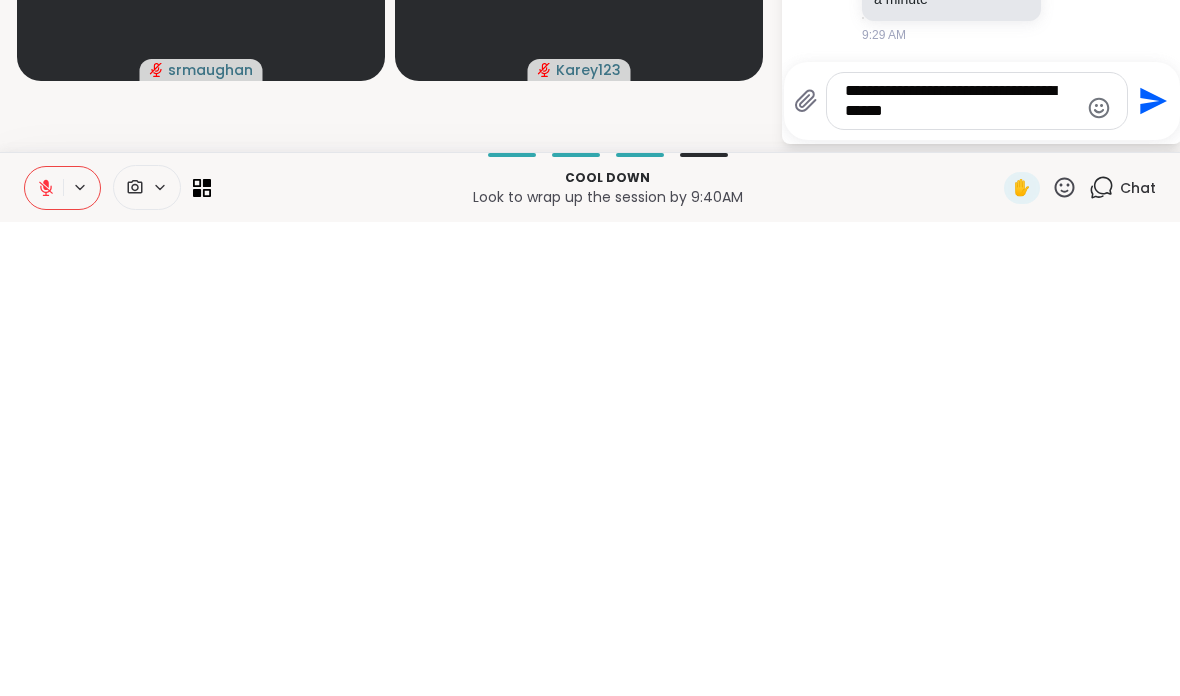 type on "**********" 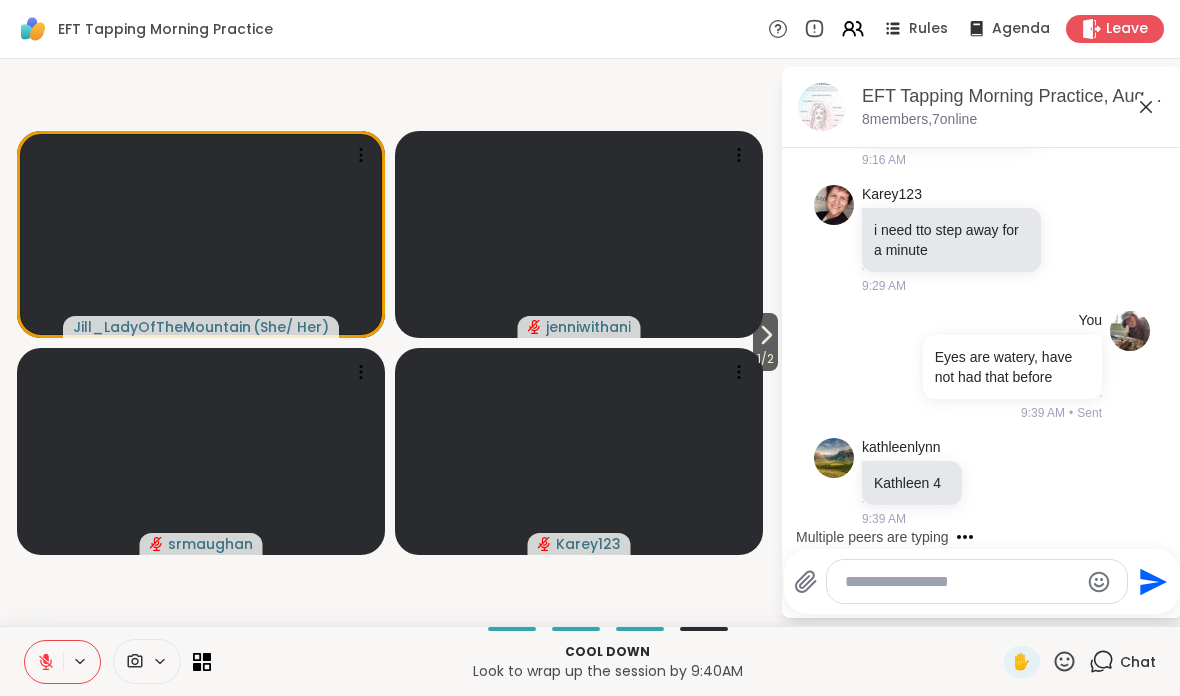 scroll, scrollTop: 2584, scrollLeft: 0, axis: vertical 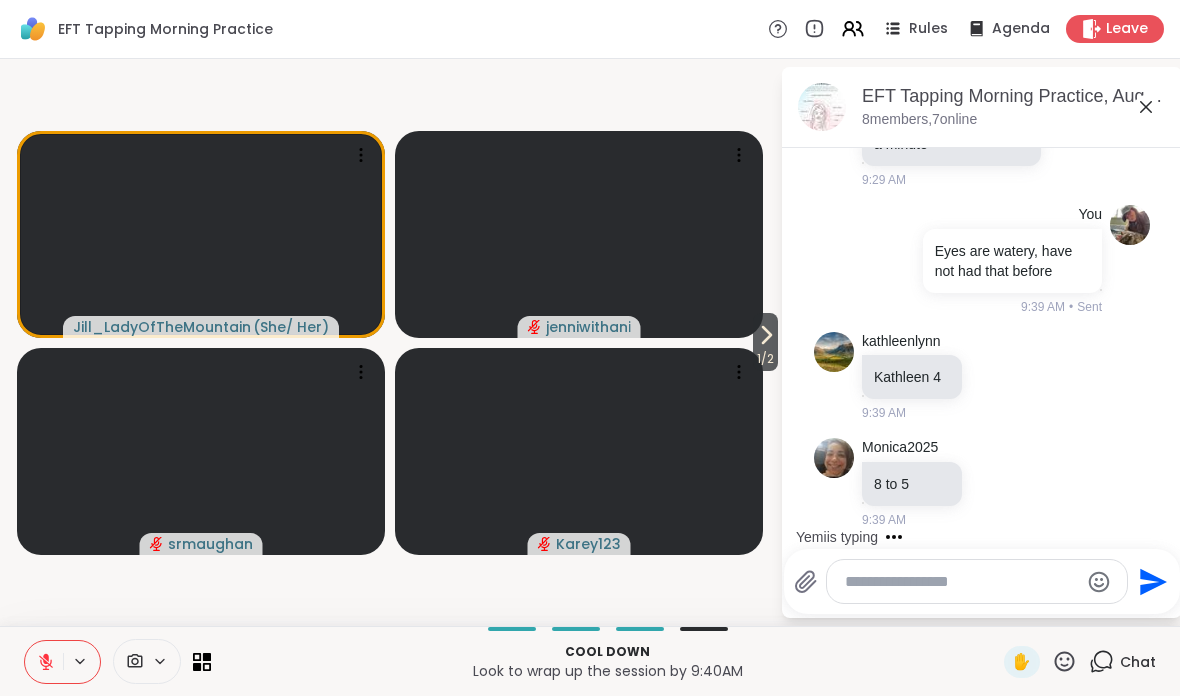 click at bounding box center (961, 582) 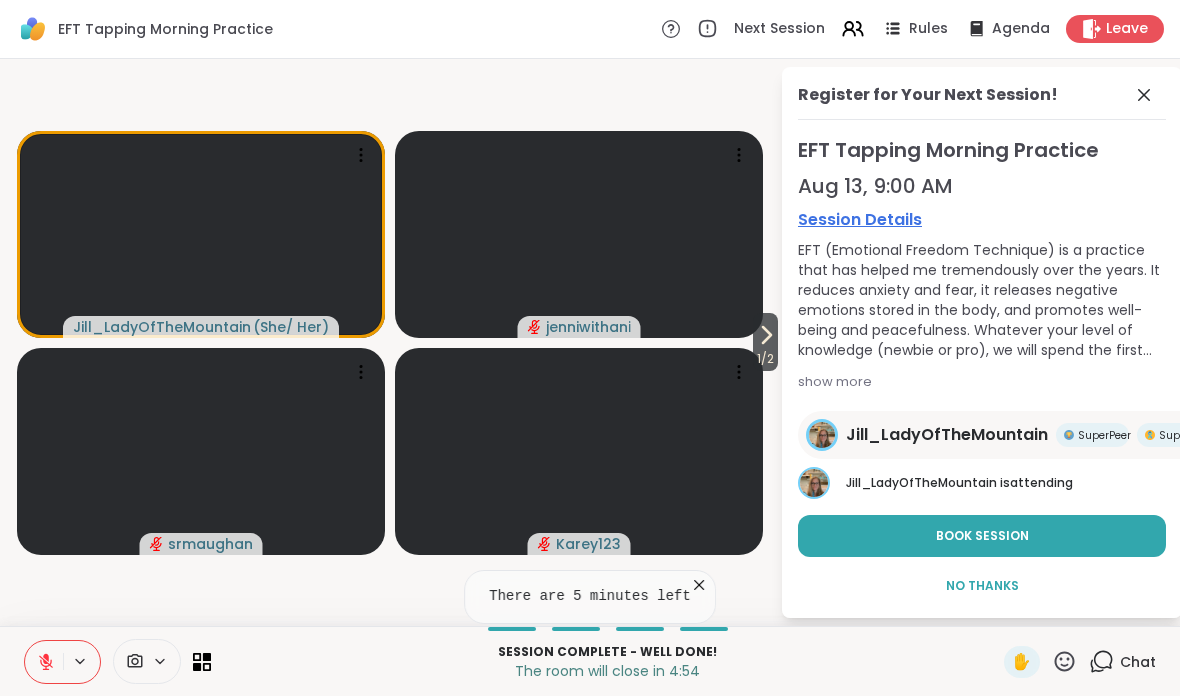 click on "Chat" at bounding box center (1122, 662) 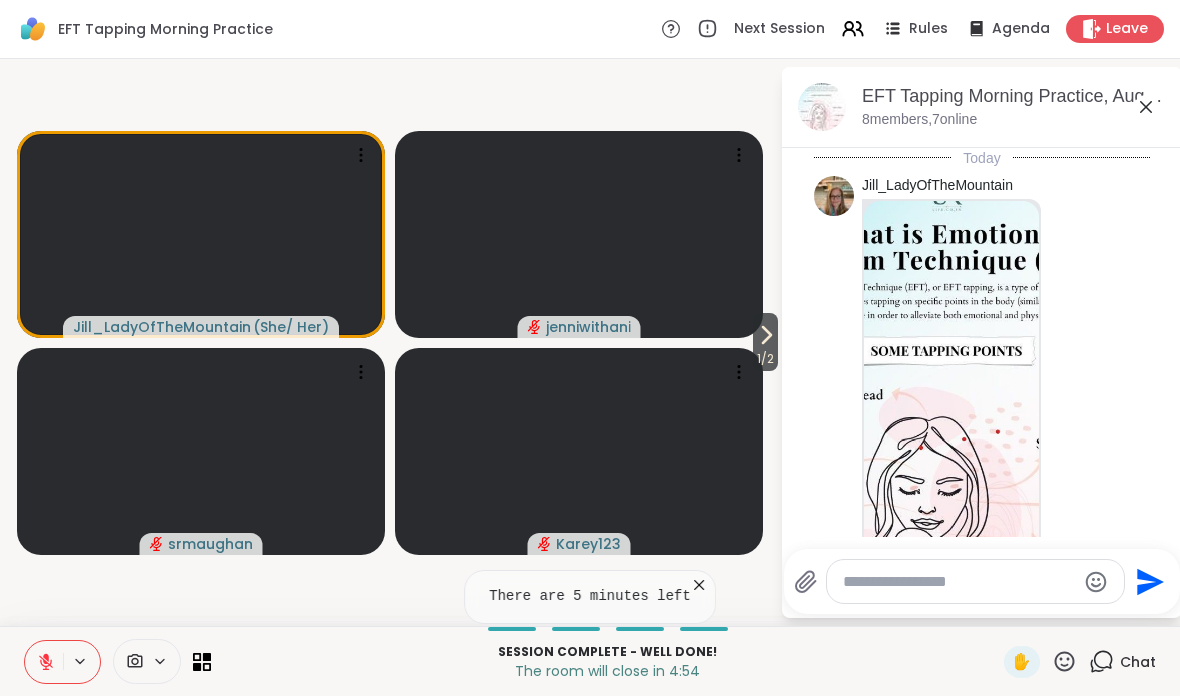 scroll, scrollTop: 2564, scrollLeft: 0, axis: vertical 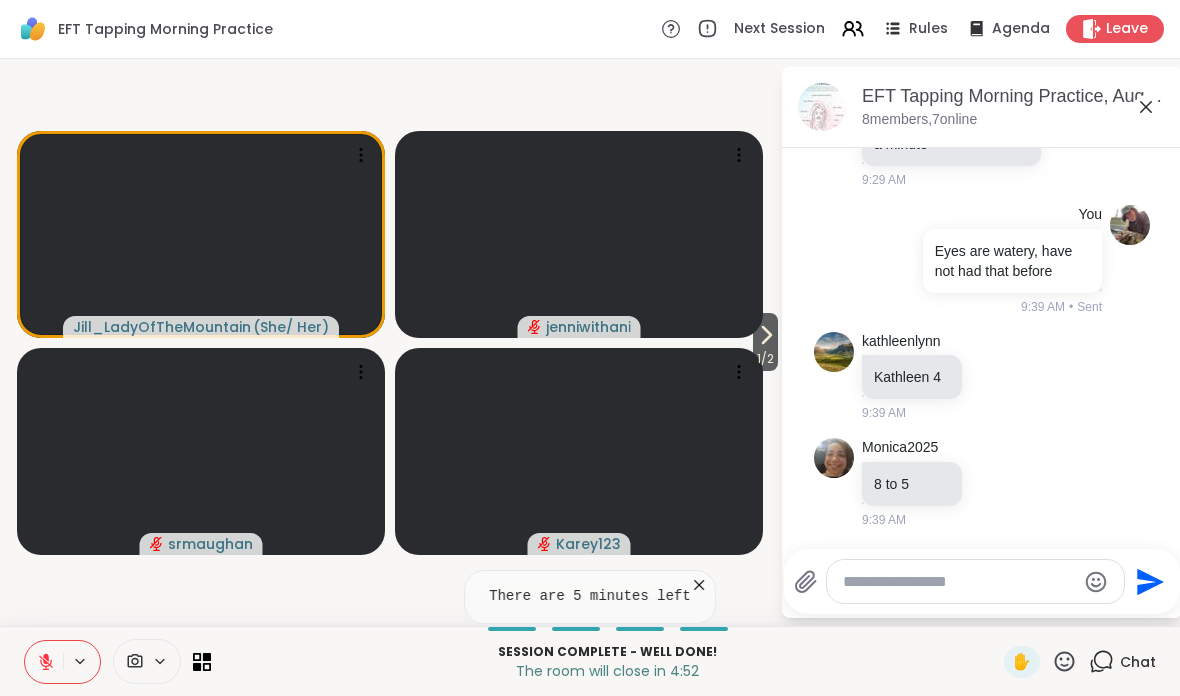 click at bounding box center (959, 582) 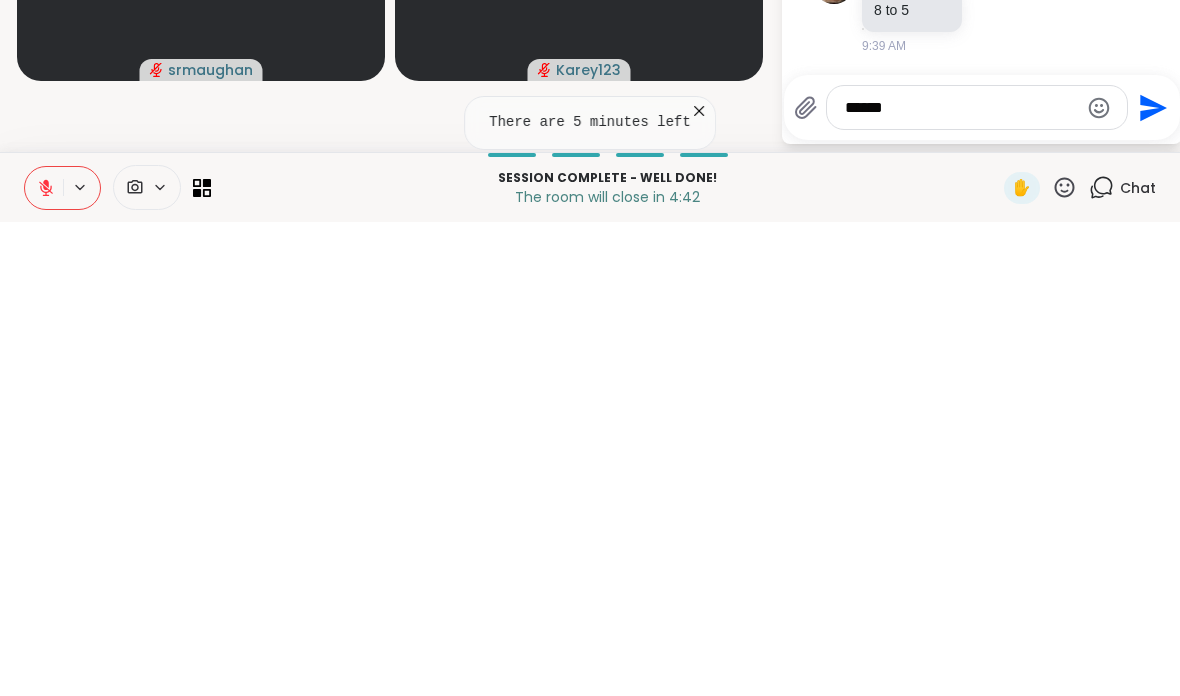 type on "******" 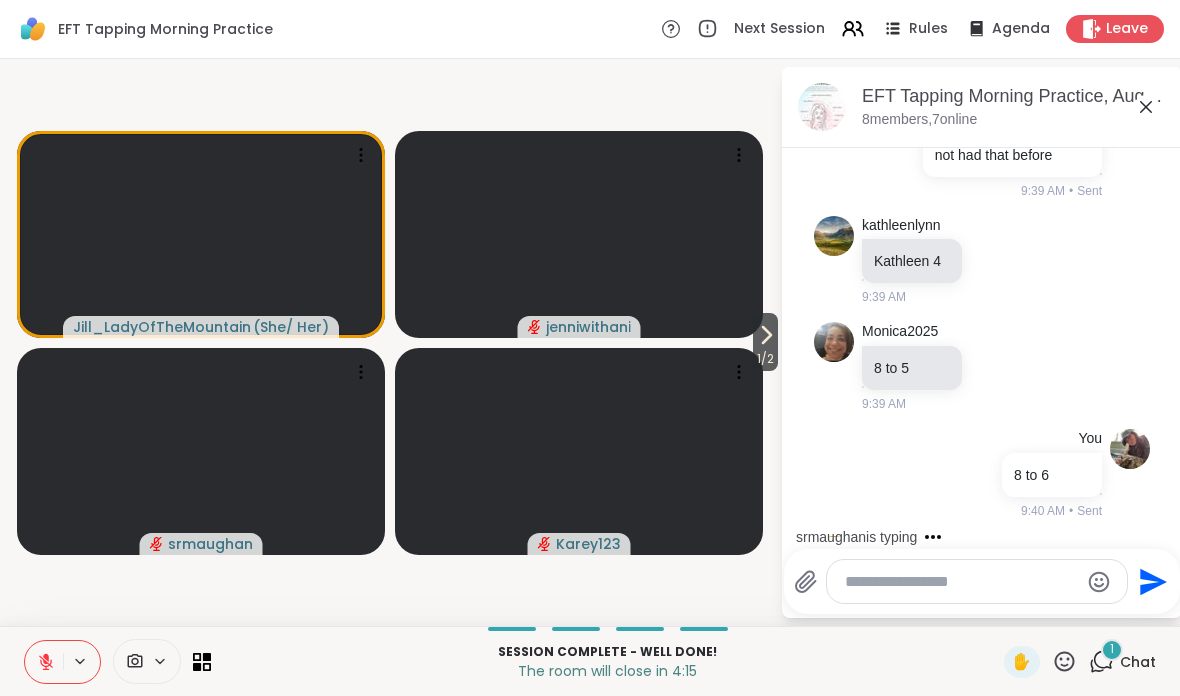 scroll, scrollTop: 2776, scrollLeft: 0, axis: vertical 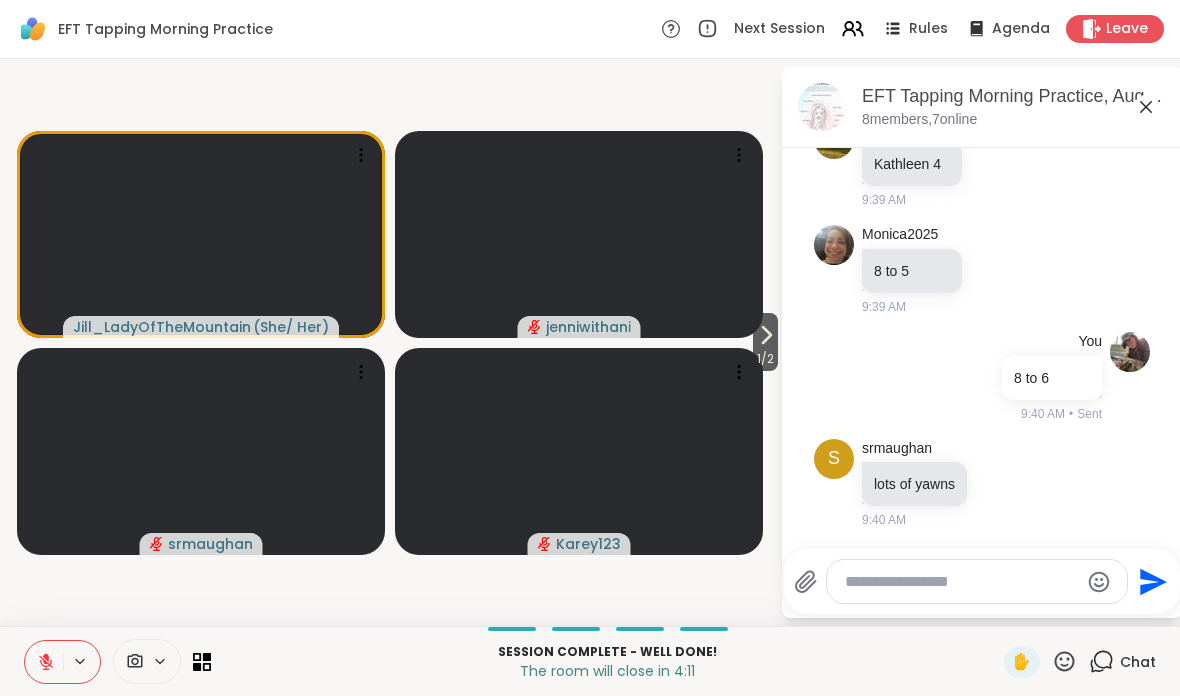 click on "lots of yawns" at bounding box center [914, 484] 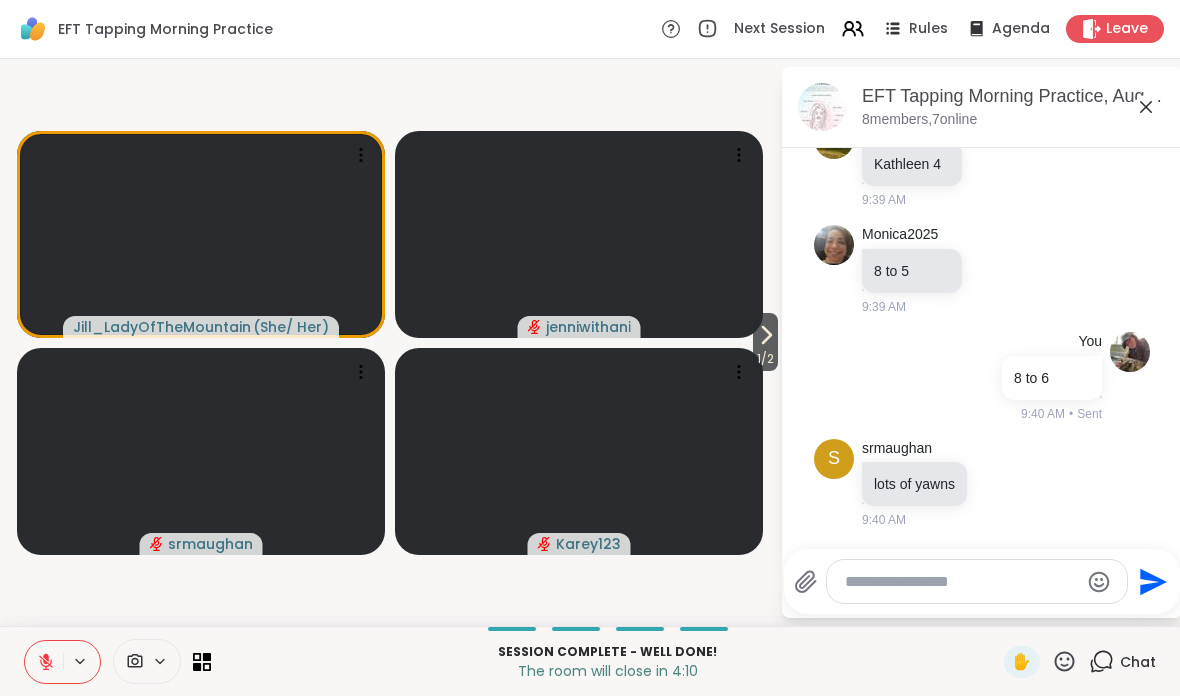 click 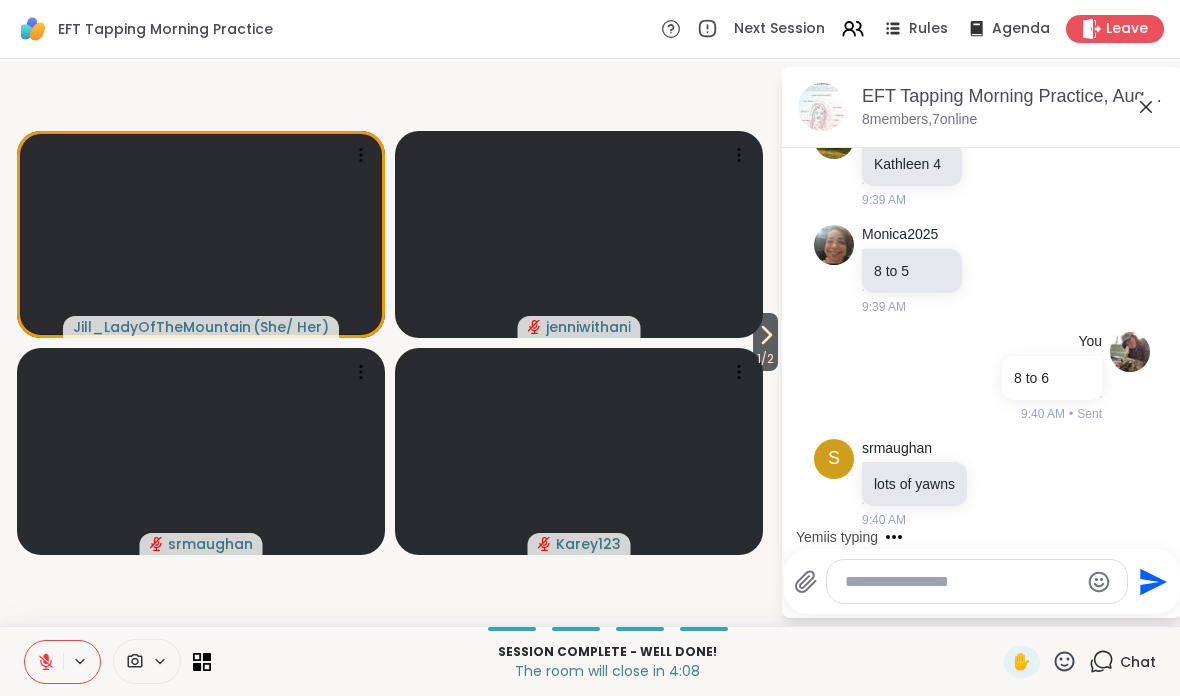 click at bounding box center [1002, 451] 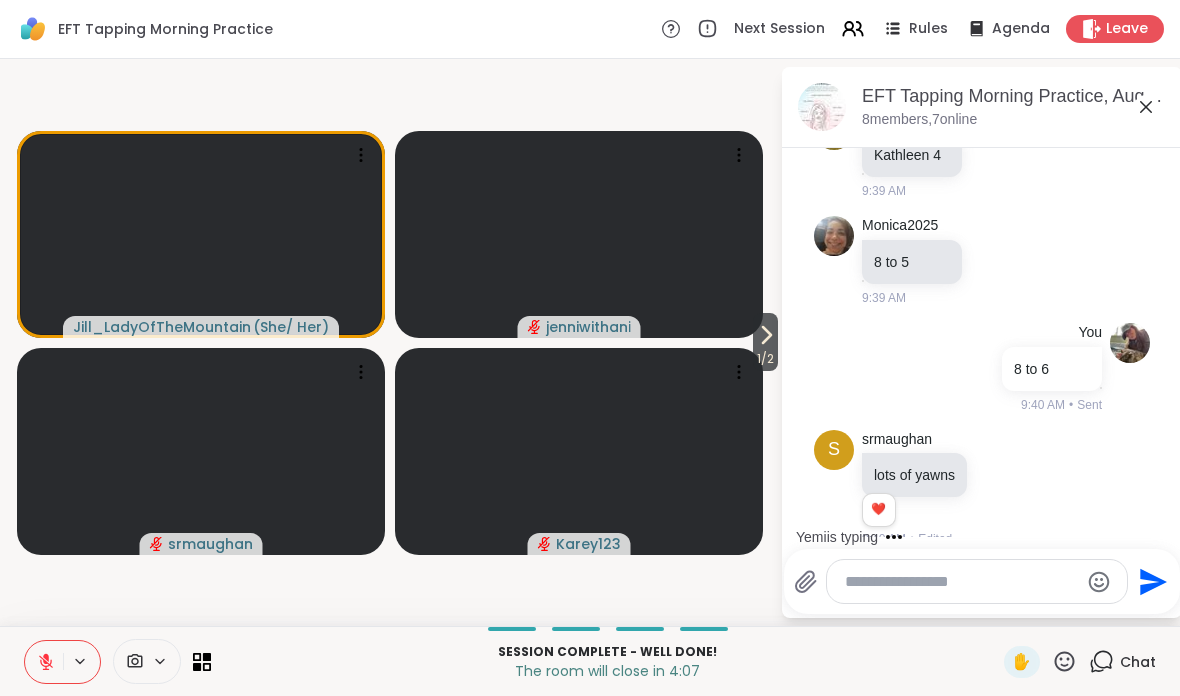 scroll, scrollTop: 2804, scrollLeft: 0, axis: vertical 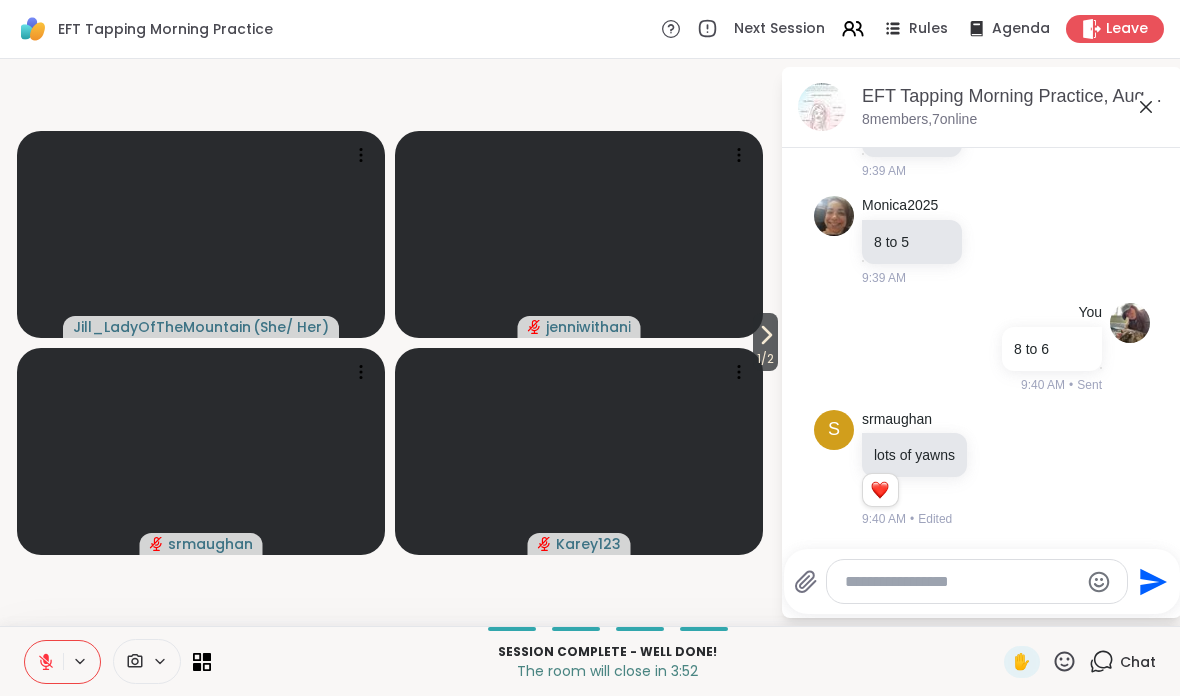 click on "Today [USERNAME] [TIME] [USERNAME] Welcome! Please type in your name, what is present for you today/ what you want to tap on and the intensity level on a scale from [NUMBER]-[NUMBER]. [TIME] [USERNAME] [USERNAME] I've never done tapping before. So don't know what to expect [TIME] [USERNAME] [USERNAME]/[USERNAME] [USERNAME]/[USERNAME] [NUMBER] [TIME] [USERNAME] Job search at a [NUMBER] [TIME] [USERNAME] Job search at a [NUMBER] Job search at a [NUMBER] [USERNAME] Job search at a [NUMBER] Job search at a [NUMBER] [USERNAME] Resistance to current phase of my life-[NUMBER] Resistance to current phase of my life-[NUMBER] non-acceptance [TIME] You Wedding planning & car troubles. Stress, overwhelm [NUMBER] [TIME] • Sent [USERNAME] [DAY] I was very overwhelmed with a sense of uselessness. Today is calmer - can I focus on that even though I am calmer? [TIME] [USERNAME] [TIME] [USERNAME] @[USERNAME] [TIME] [USERNAME] You" at bounding box center [982, -1056] 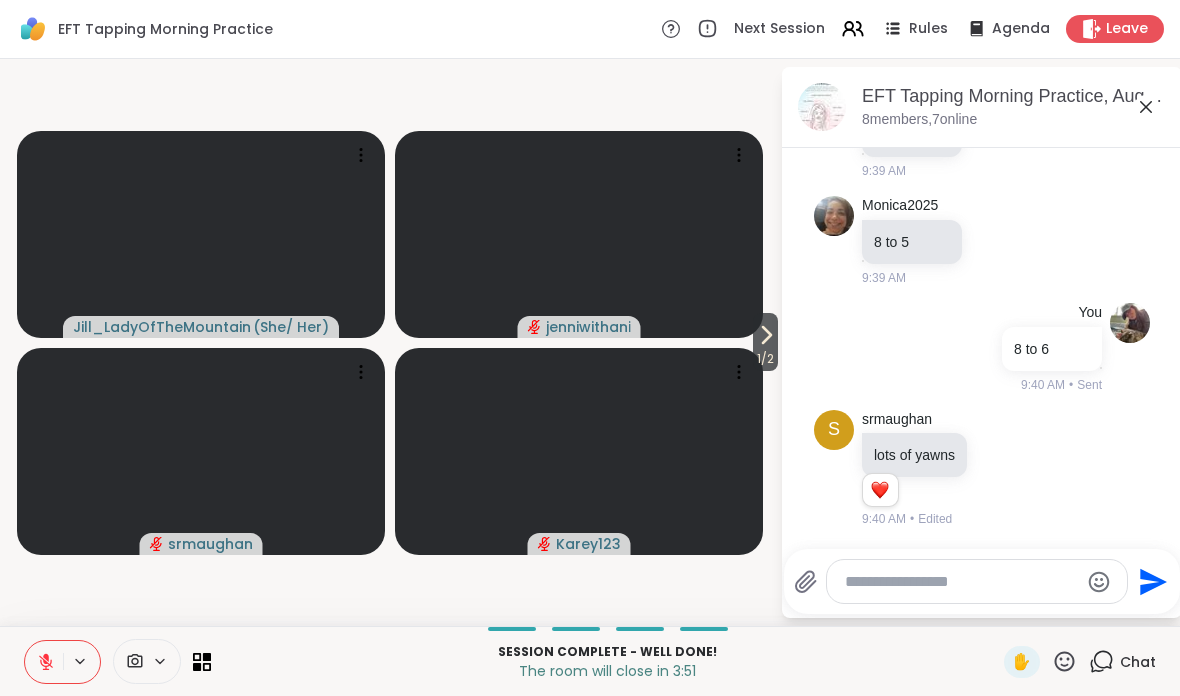 click on "1  /  2" at bounding box center [765, 359] 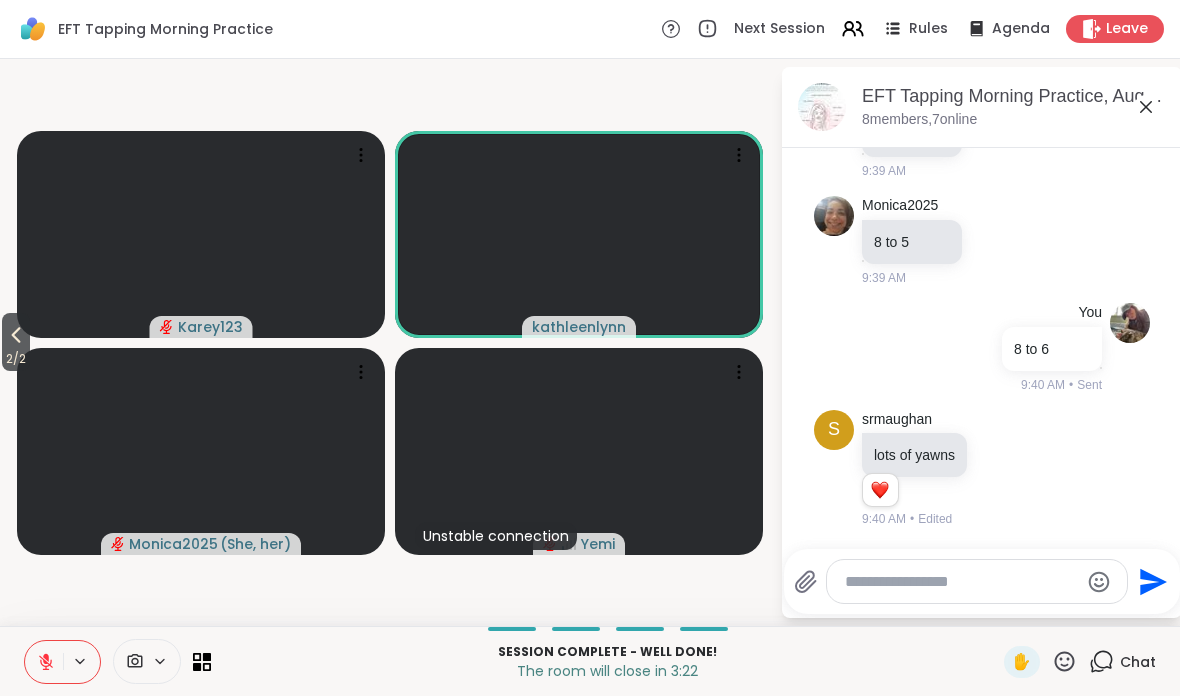 click 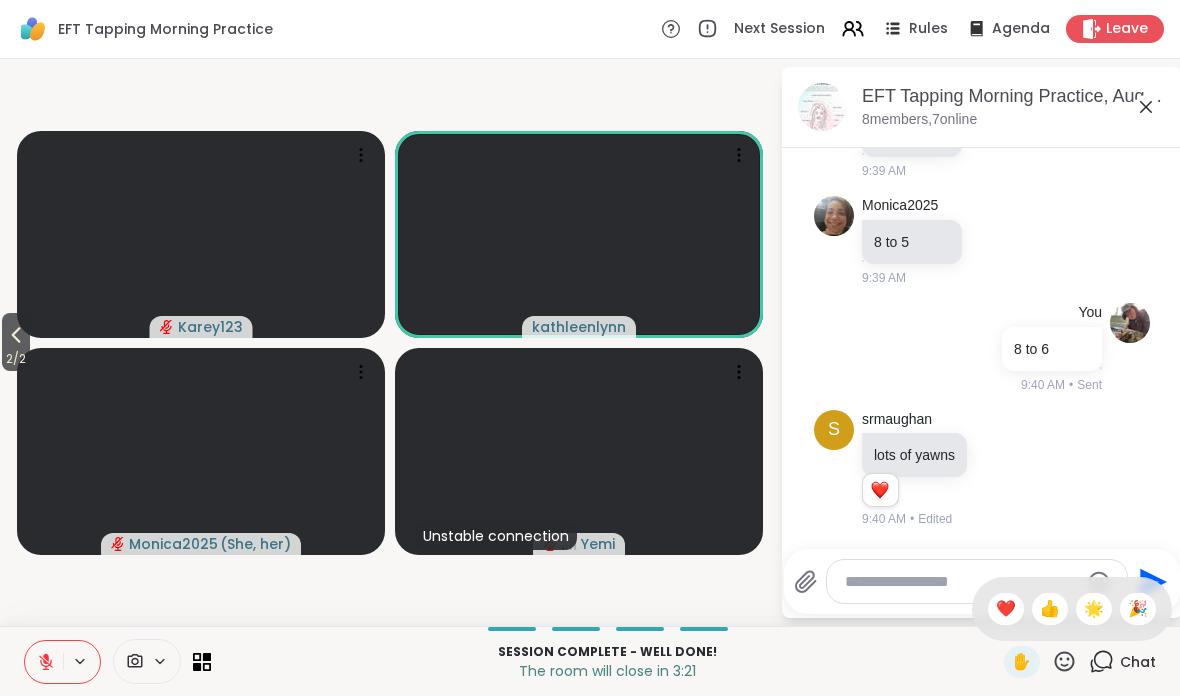 click on "🎉" at bounding box center (1138, 609) 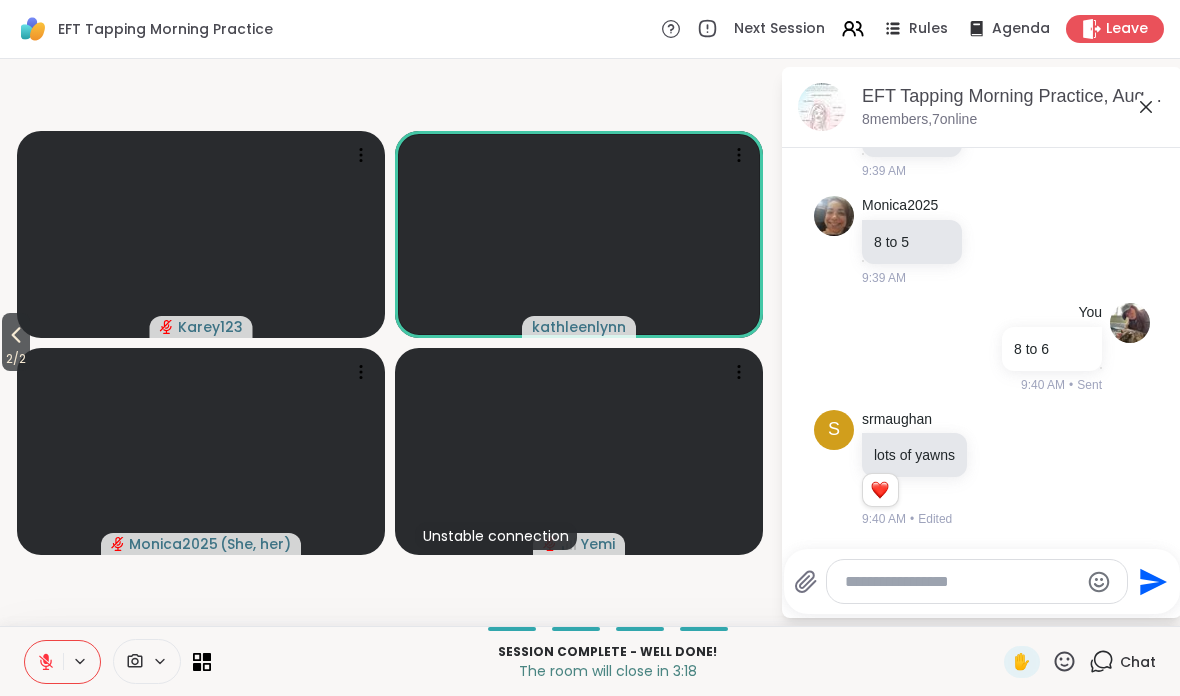click on "2  /  2" at bounding box center (16, 359) 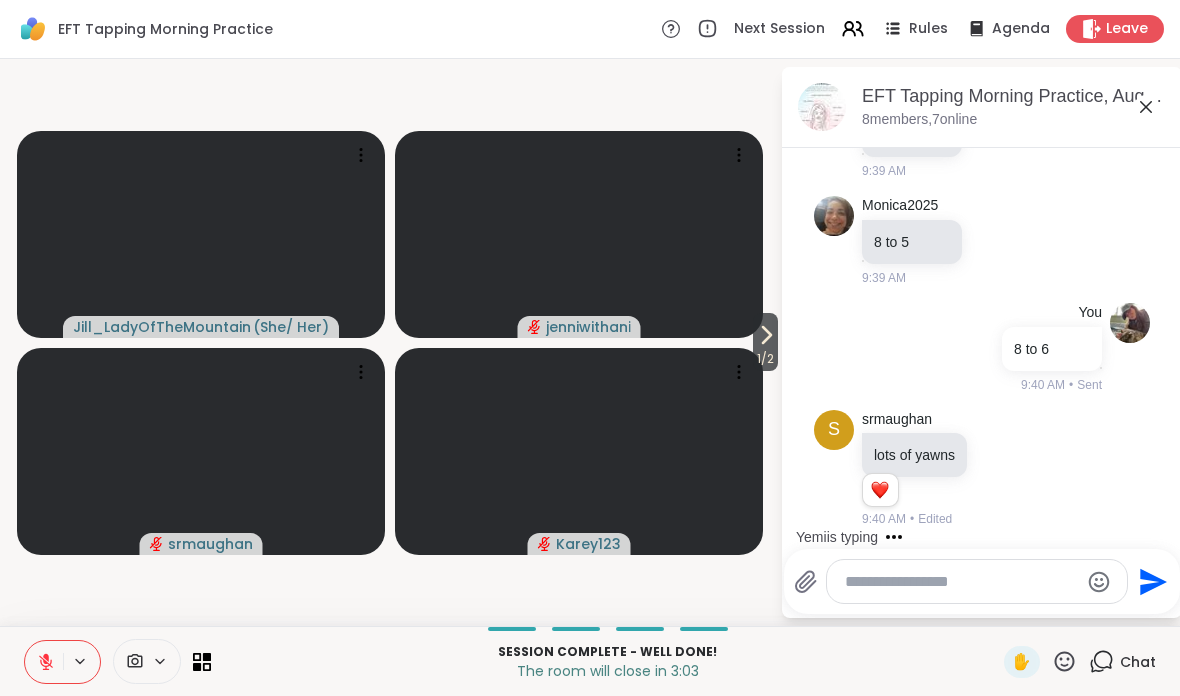 click 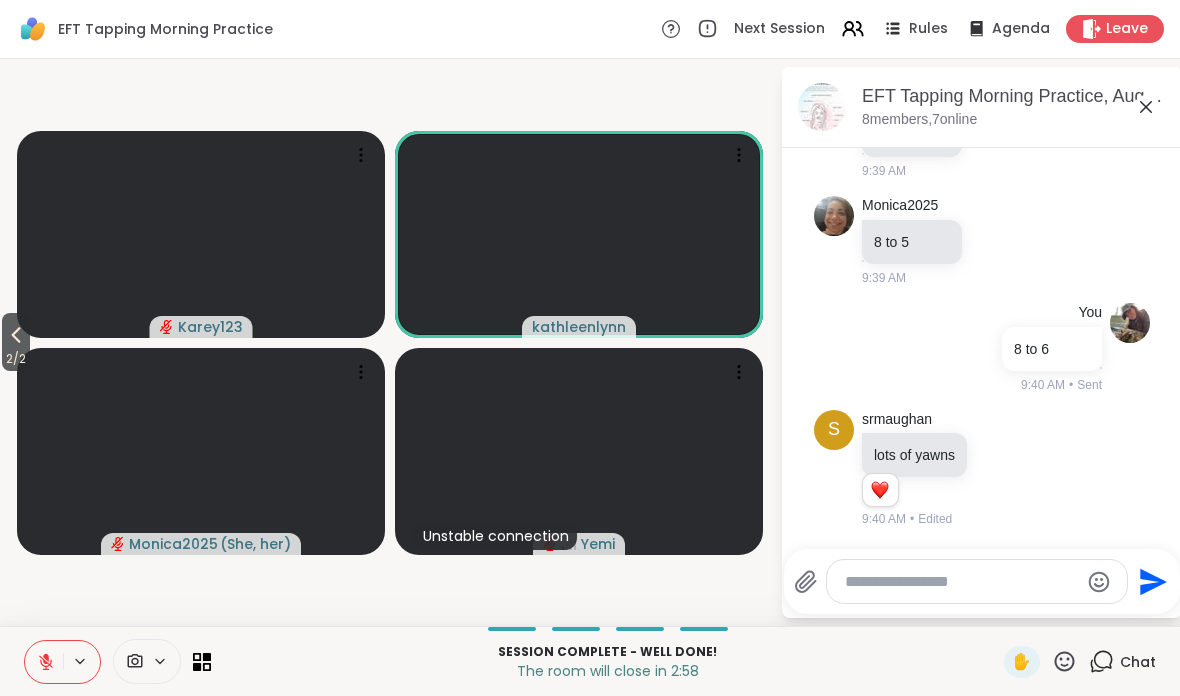 click at bounding box center (961, 582) 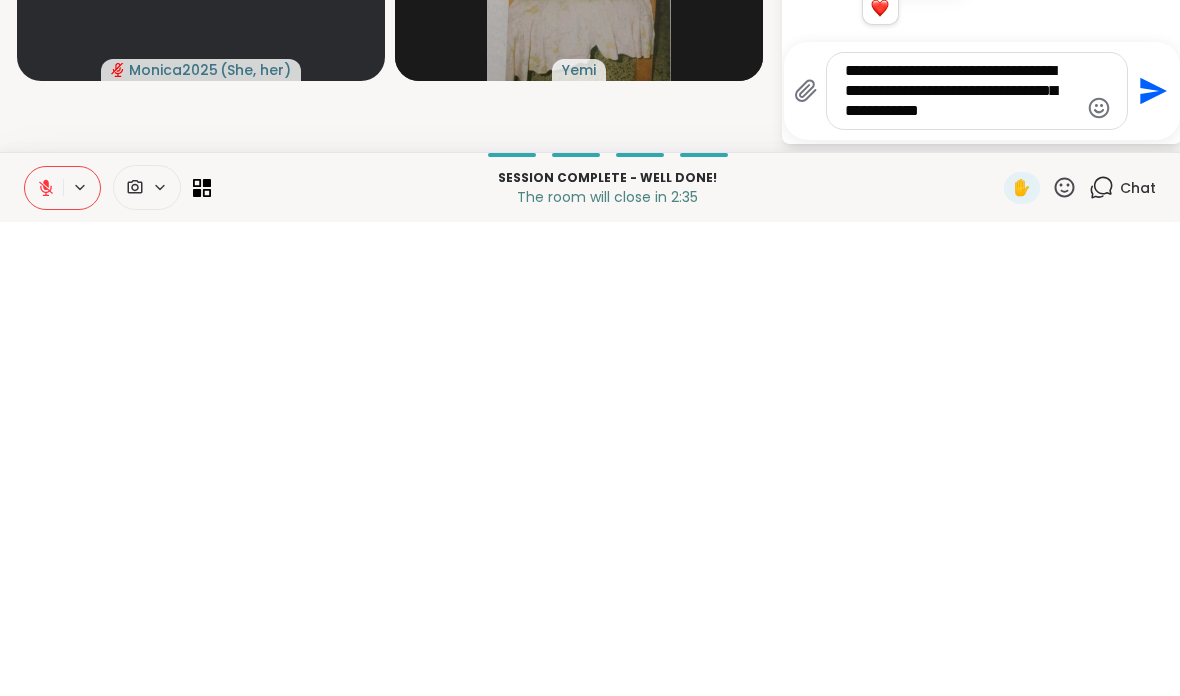 type on "**********" 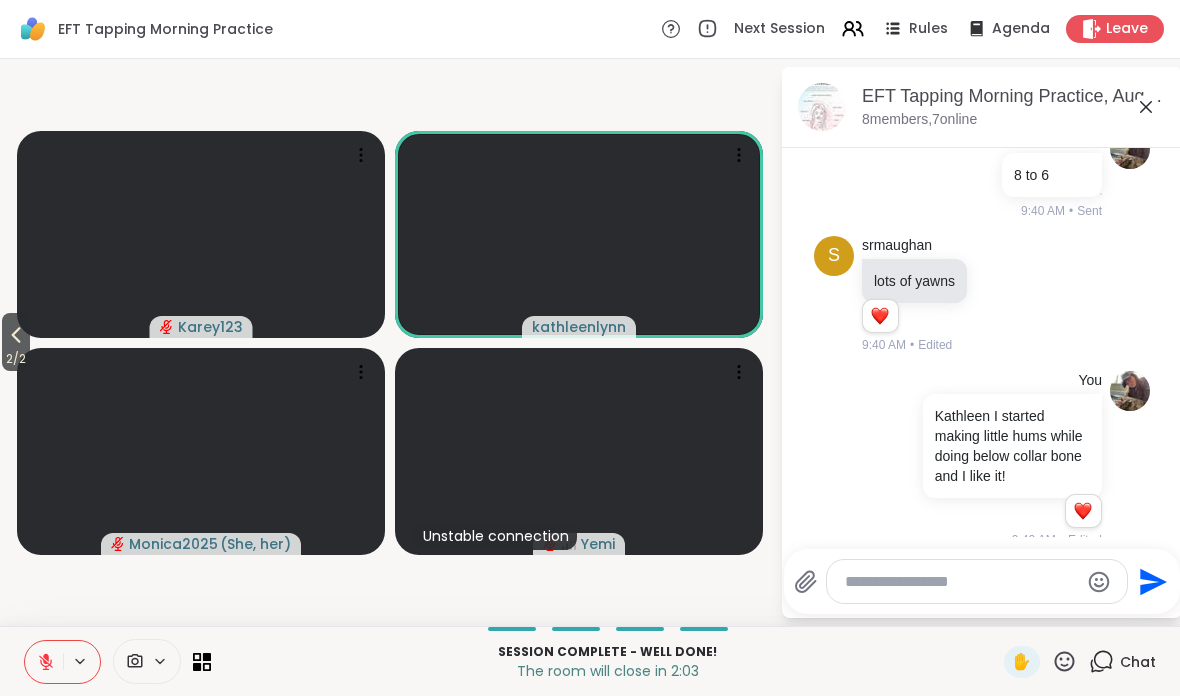 scroll, scrollTop: 2998, scrollLeft: 0, axis: vertical 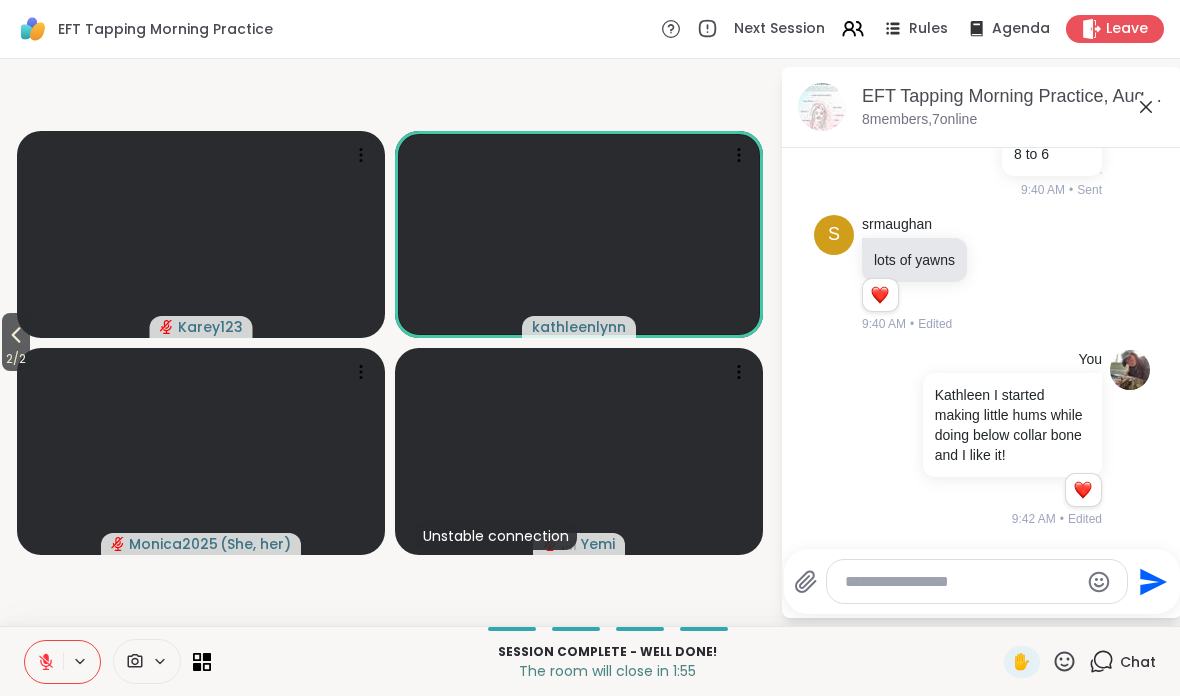 click 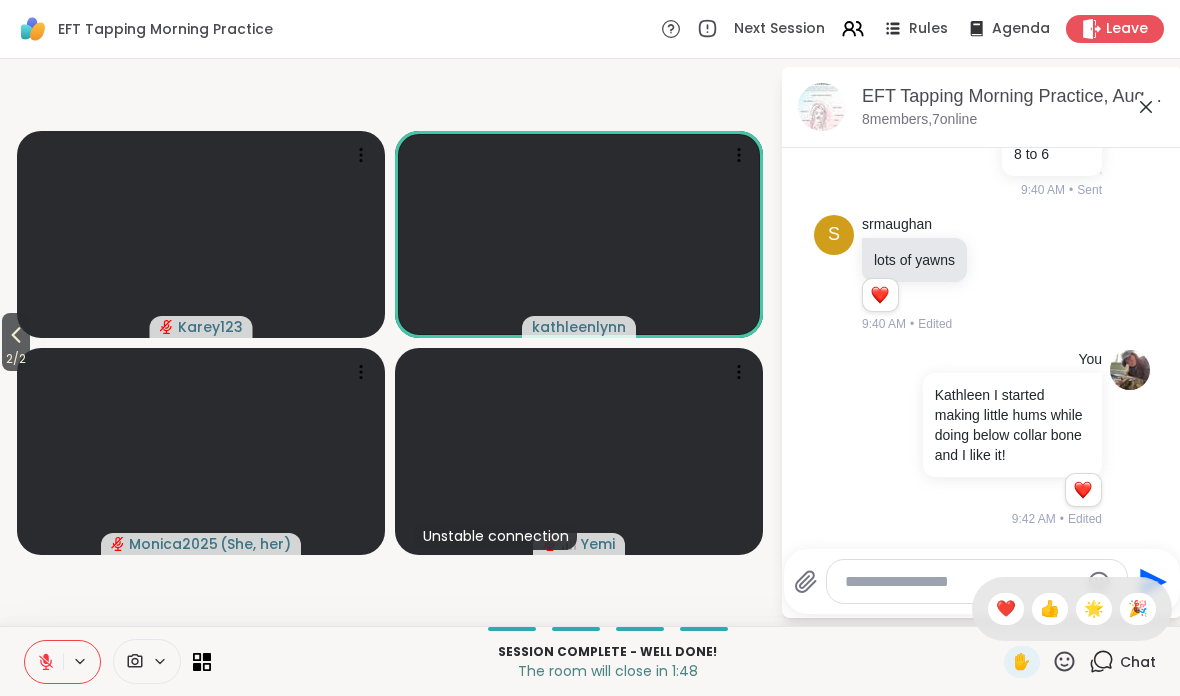 click on "🌟" at bounding box center [1094, 609] 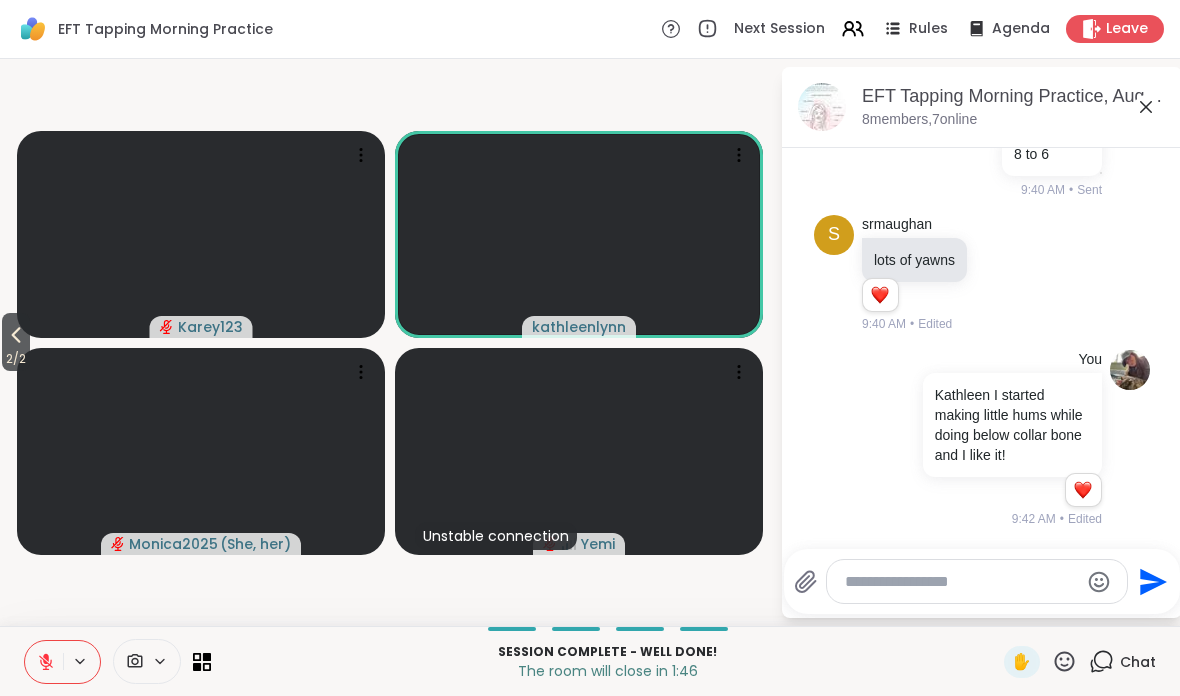 click on "2  /  2" at bounding box center (16, 359) 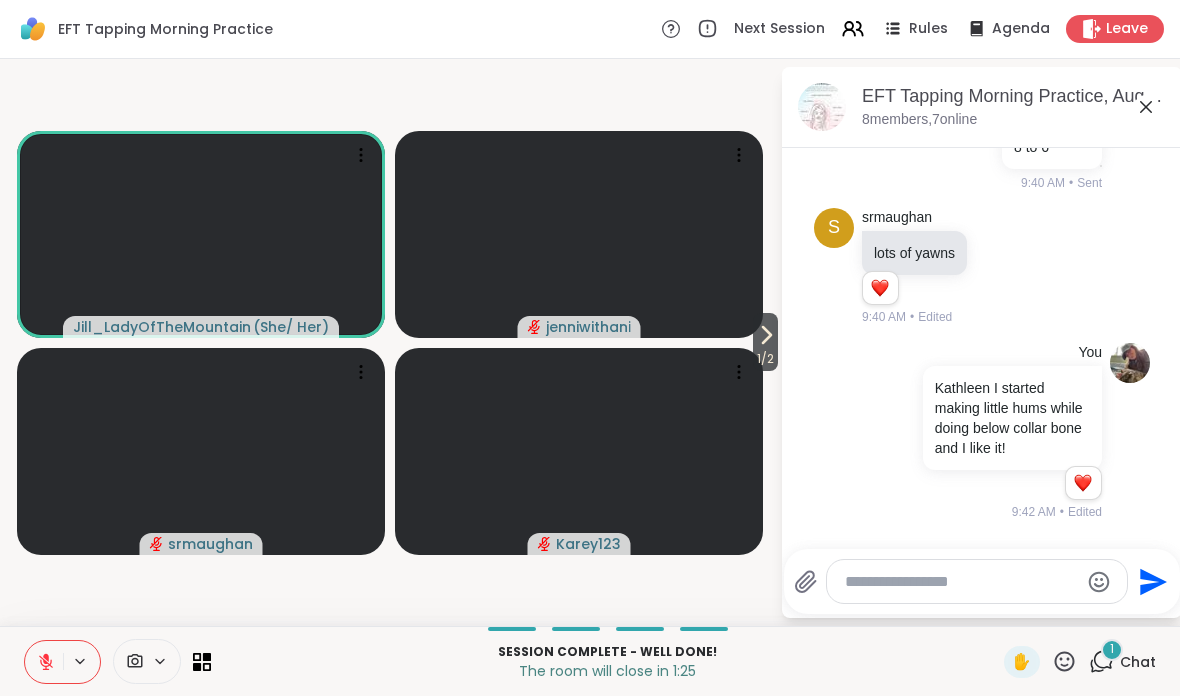scroll, scrollTop: 3424, scrollLeft: 0, axis: vertical 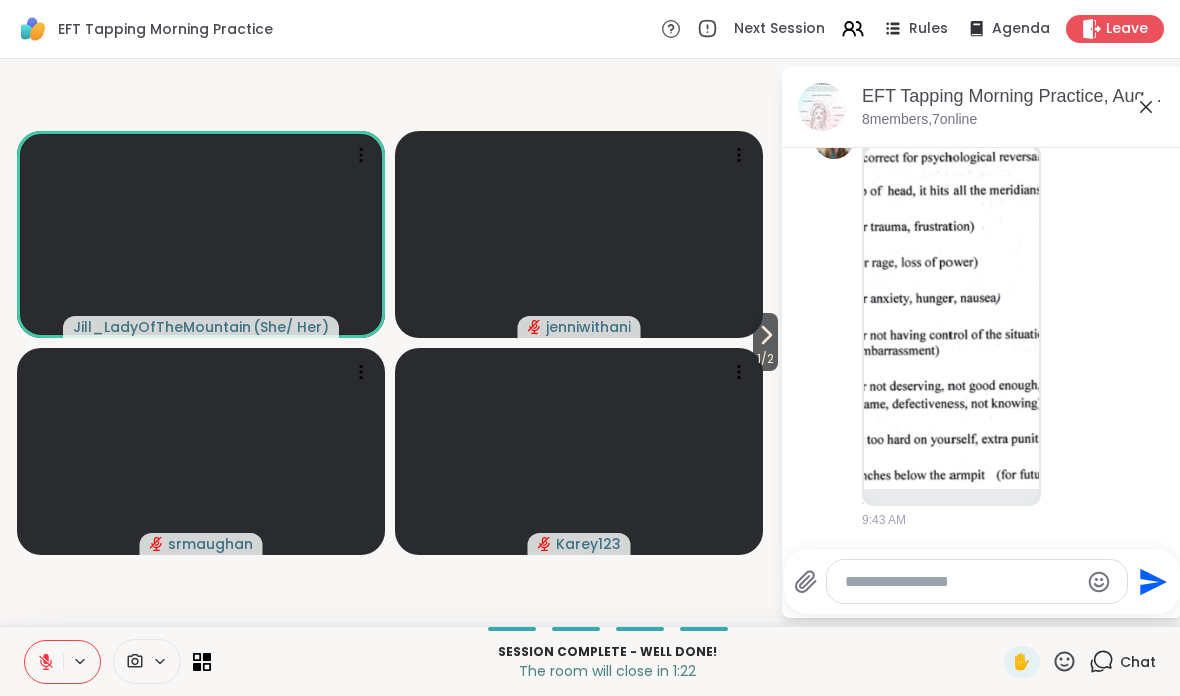 click at bounding box center [951, 317] 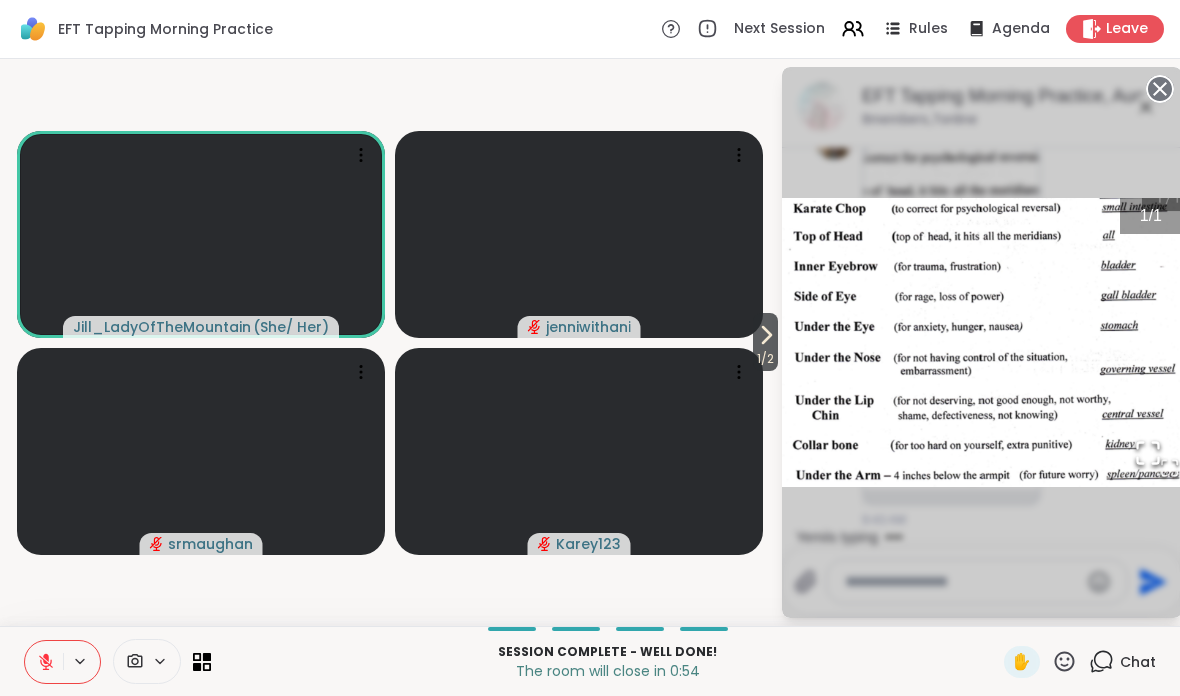 click 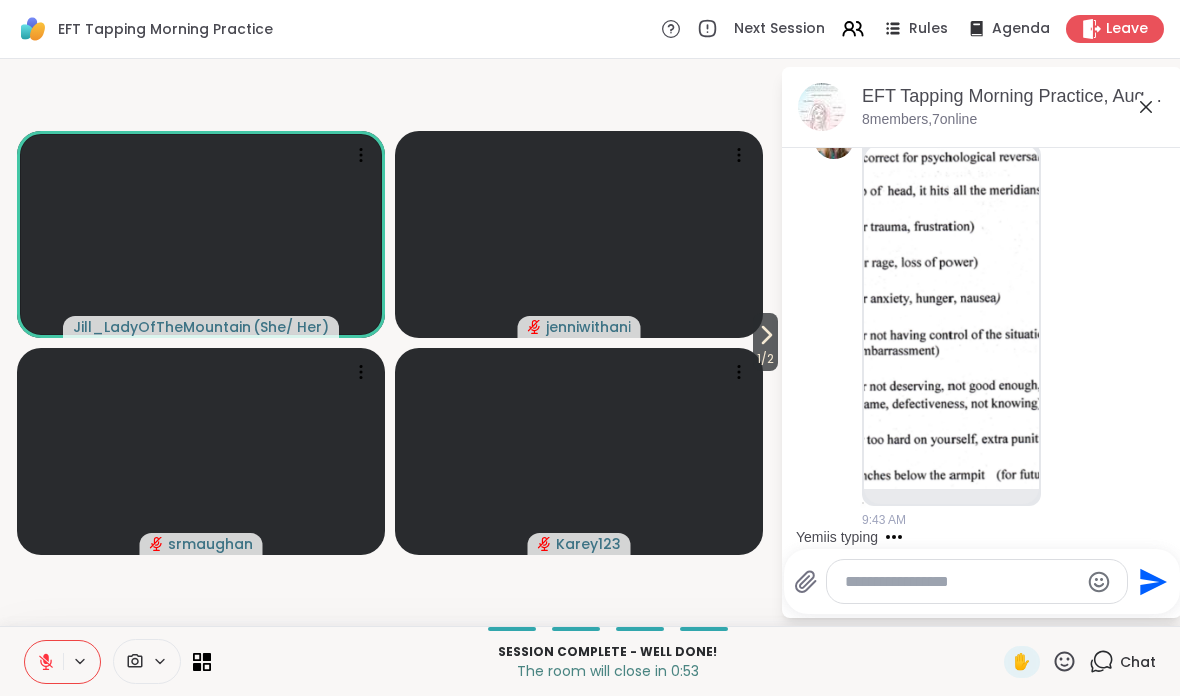 click at bounding box center [961, 582] 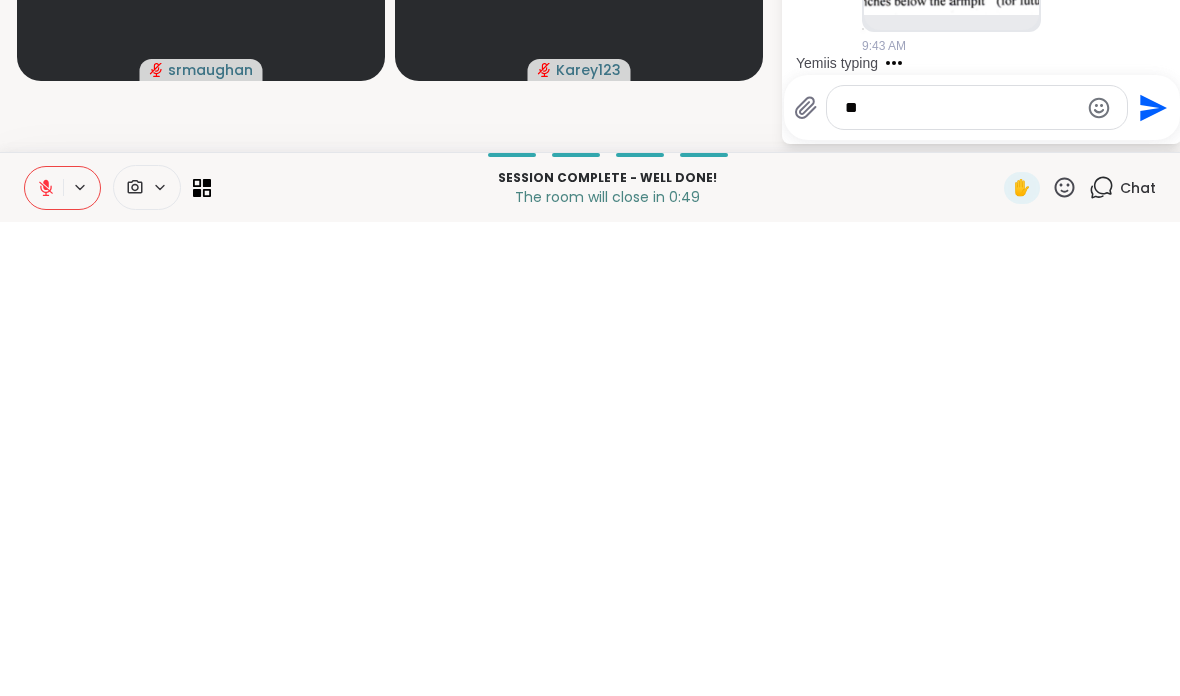 type on "*" 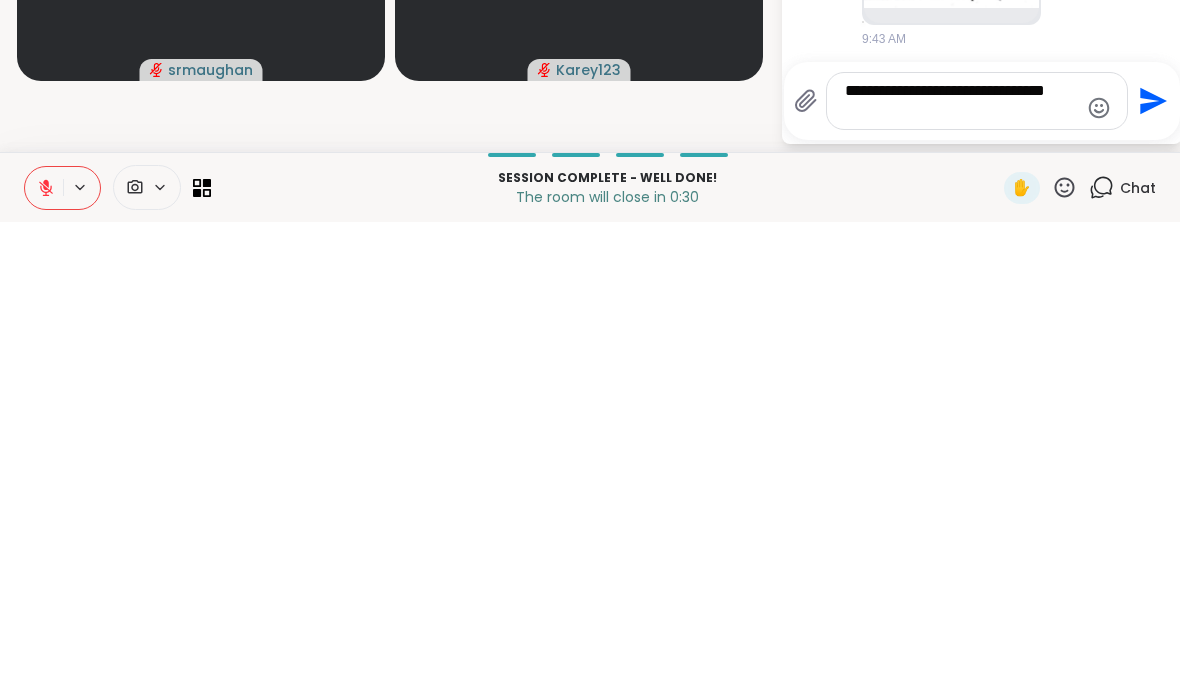 click on "**********" at bounding box center (961, 575) 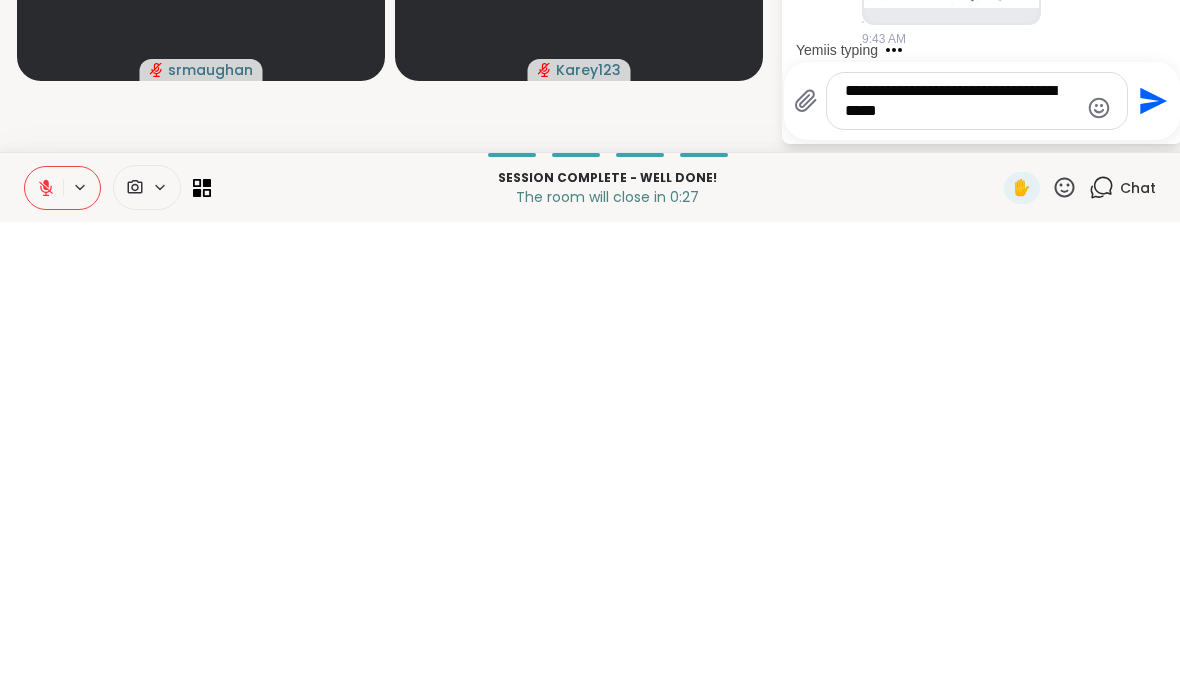 type on "**********" 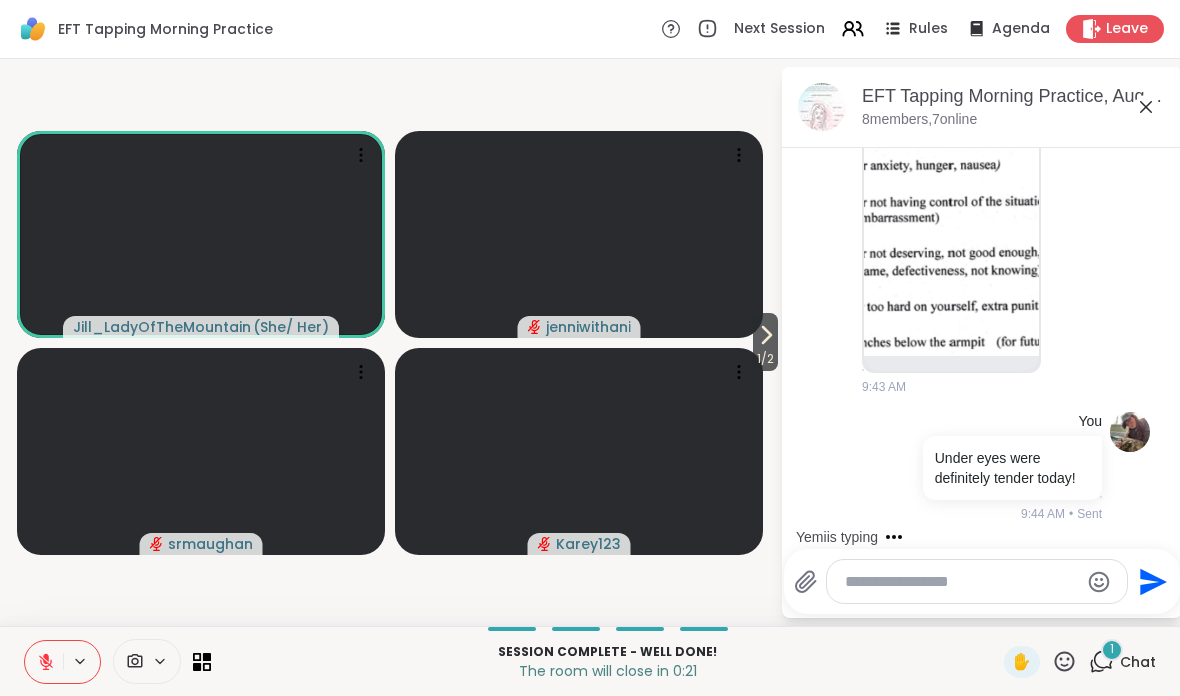 scroll, scrollTop: 3696, scrollLeft: 0, axis: vertical 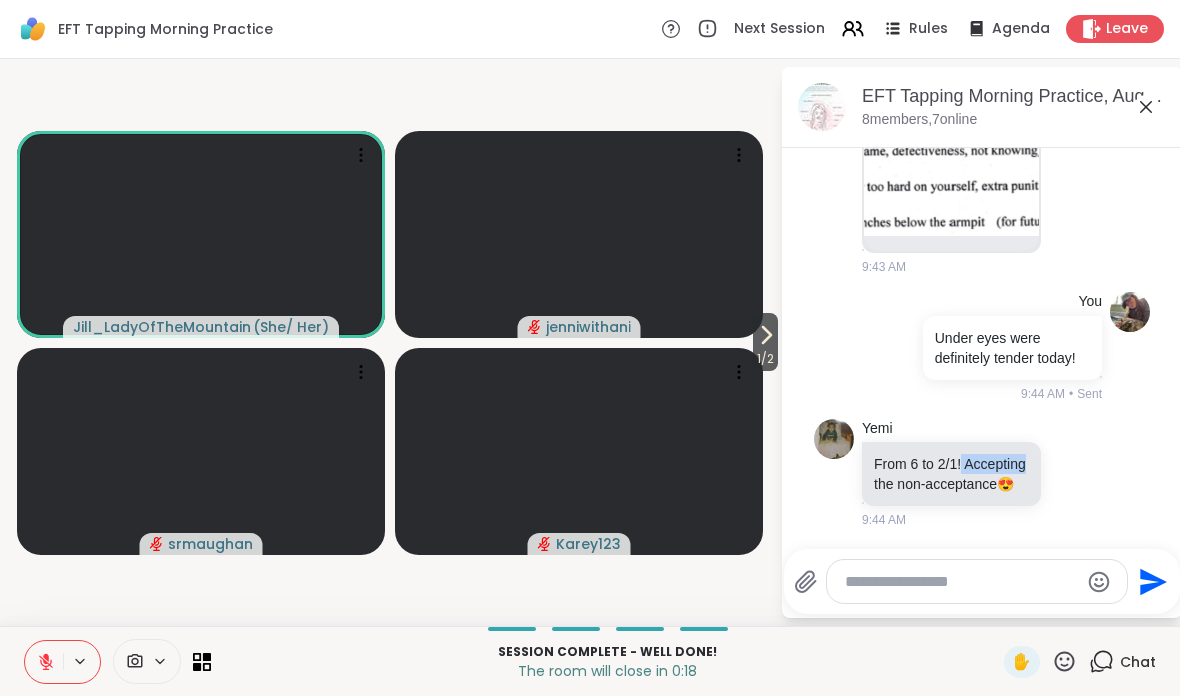 click on "[USERNAME] [NUMBER] [NUMBER]! [TIME]" at bounding box center (984, 474) 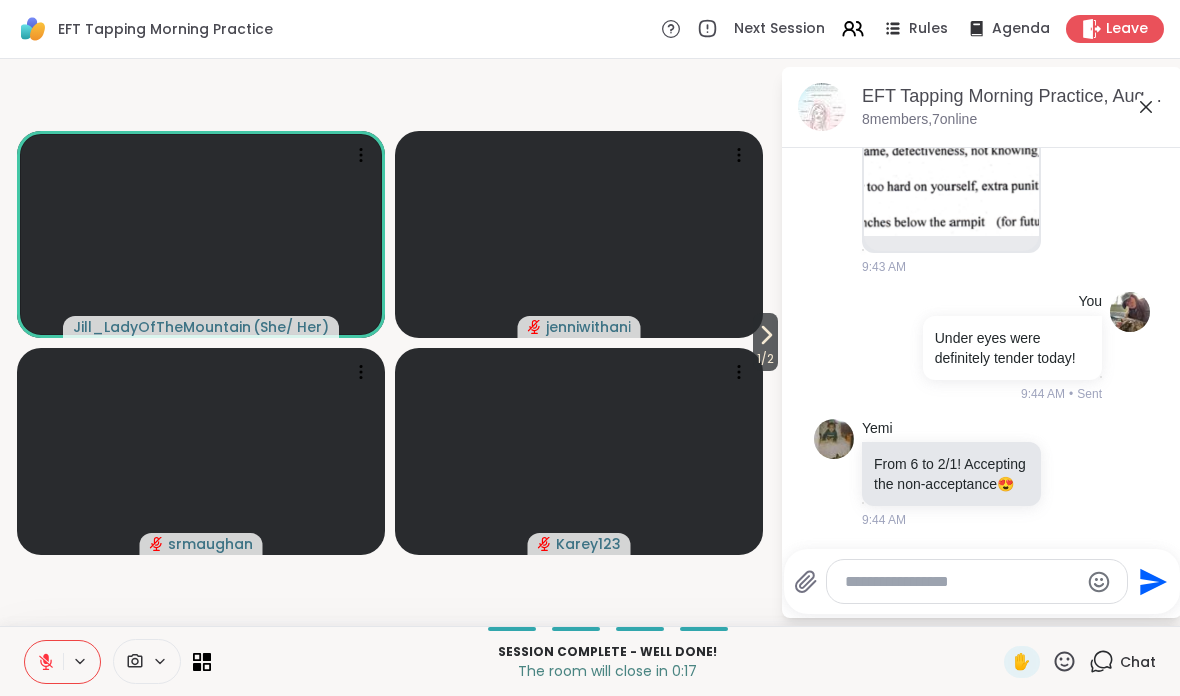 click on "[USERNAME] [NUMBER] [NUMBER]! [TIME]" at bounding box center [984, 474] 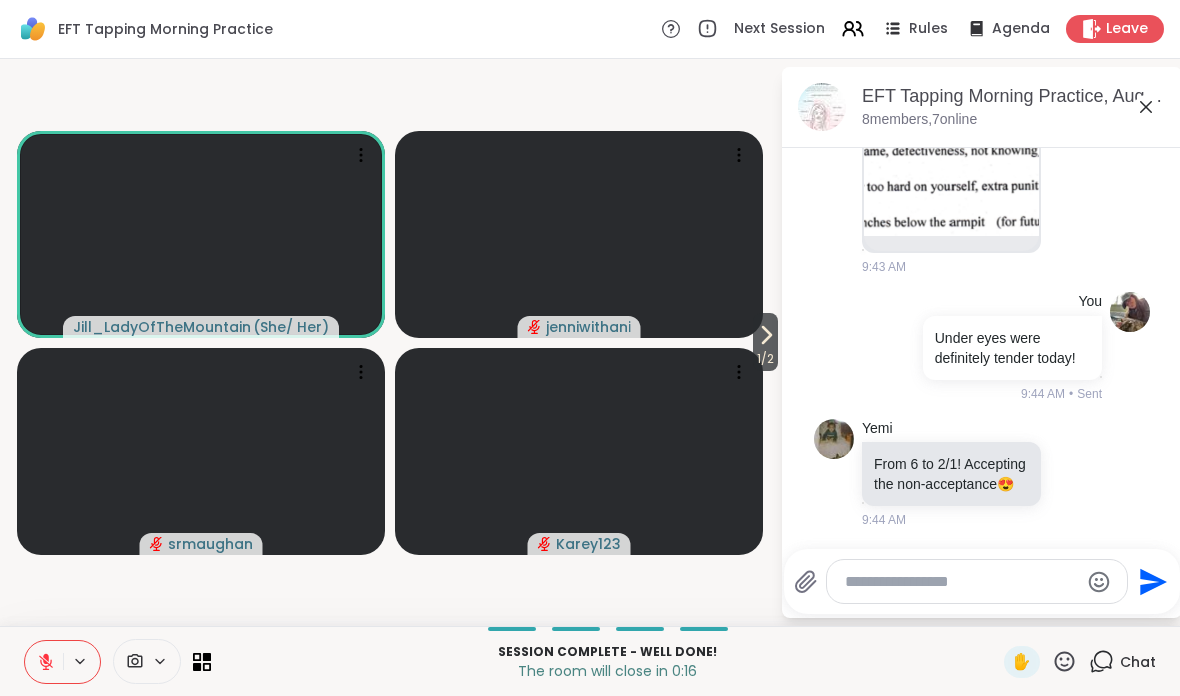 click 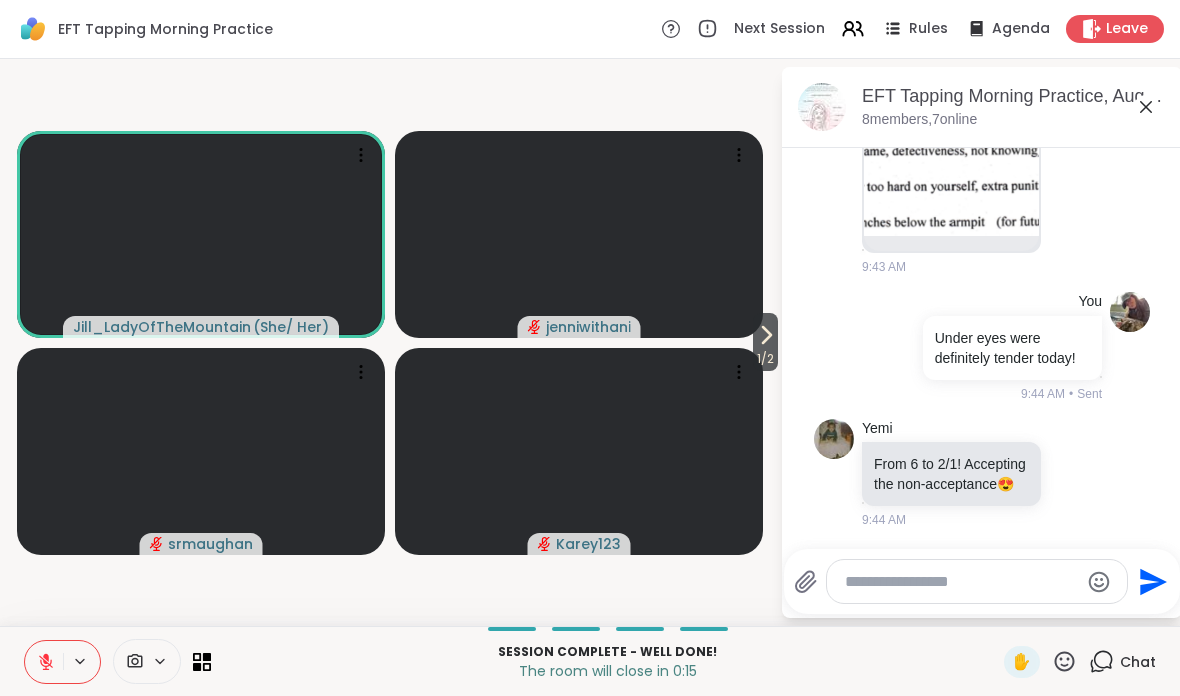 scroll, scrollTop: 3724, scrollLeft: 0, axis: vertical 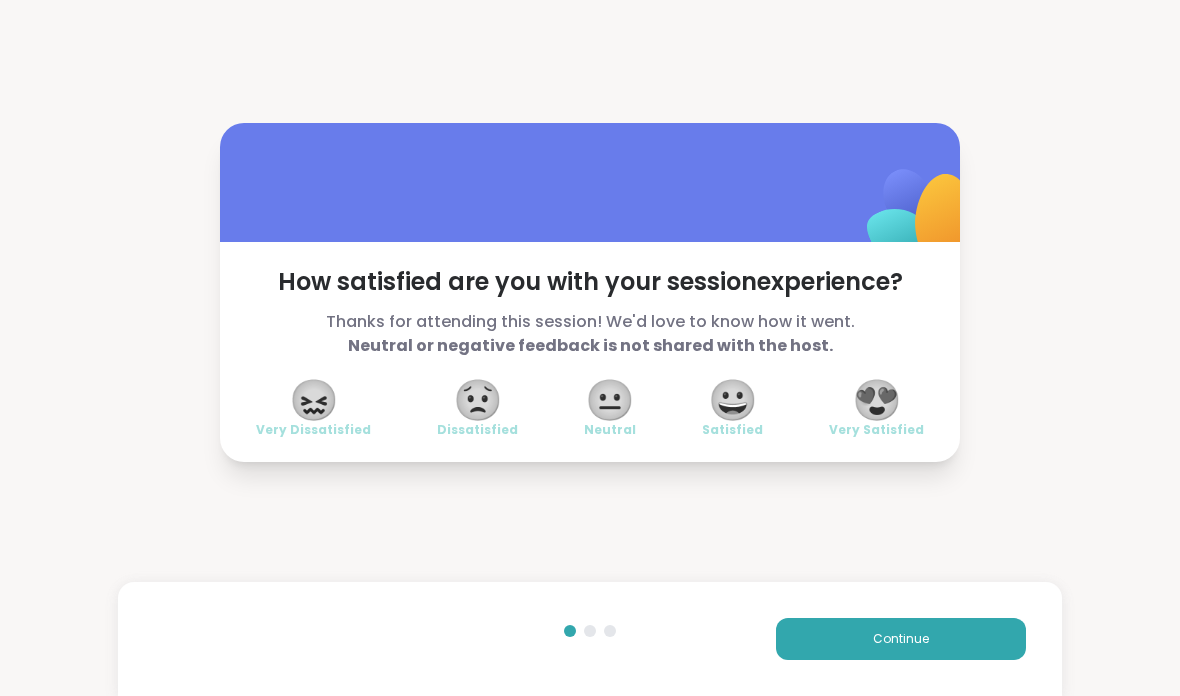 click on "😍" at bounding box center (877, 400) 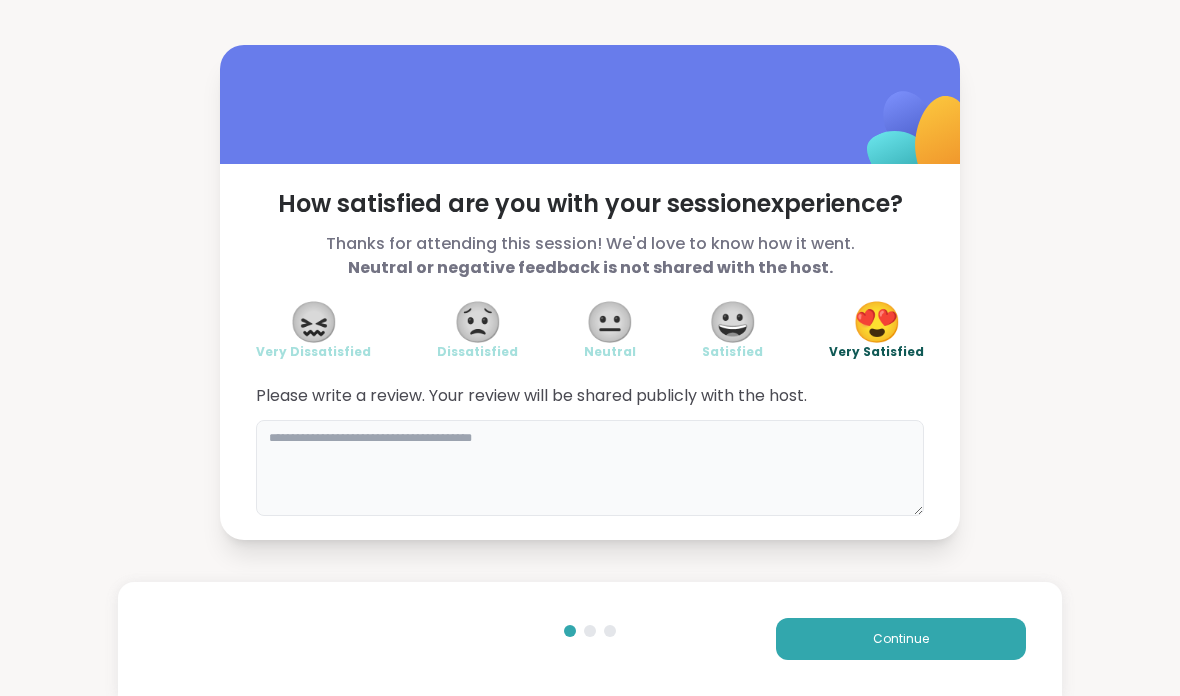 click at bounding box center [590, 468] 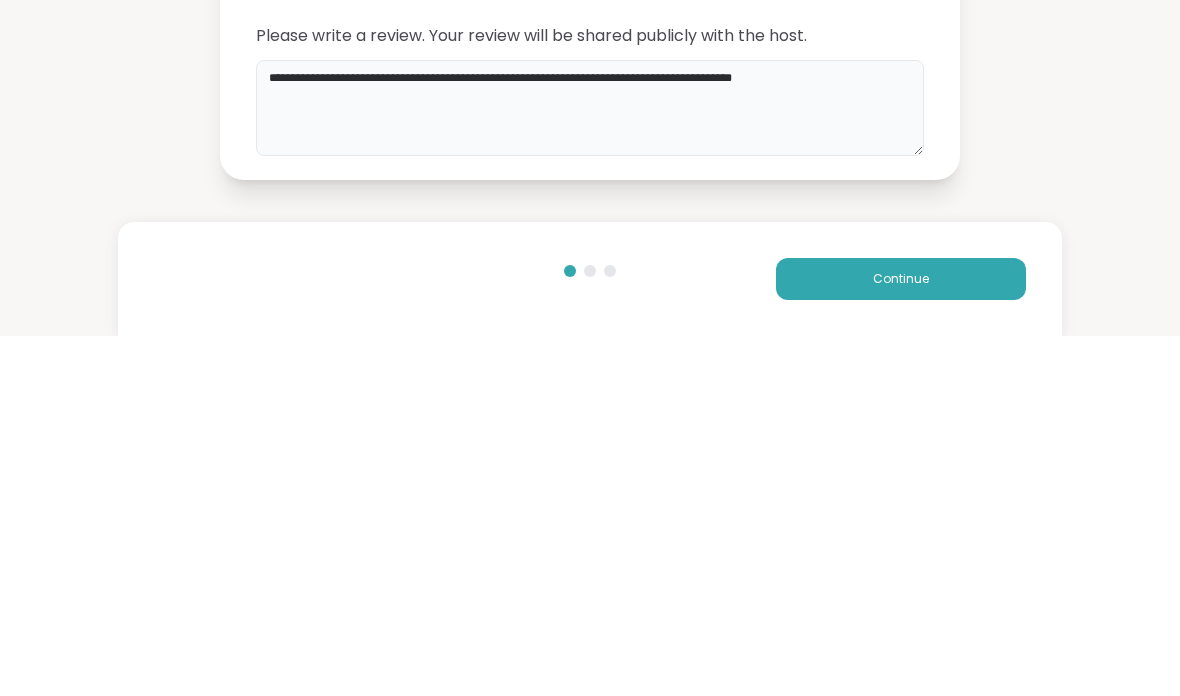 type on "**********" 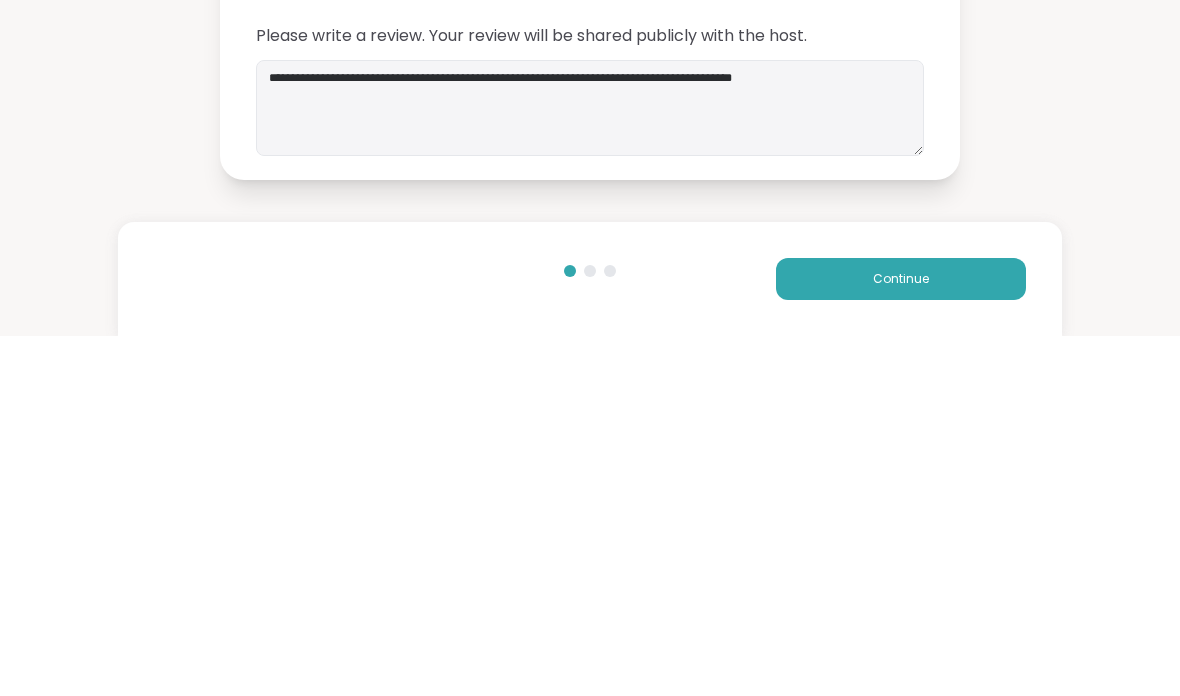 click on "**********" at bounding box center [590, 292] 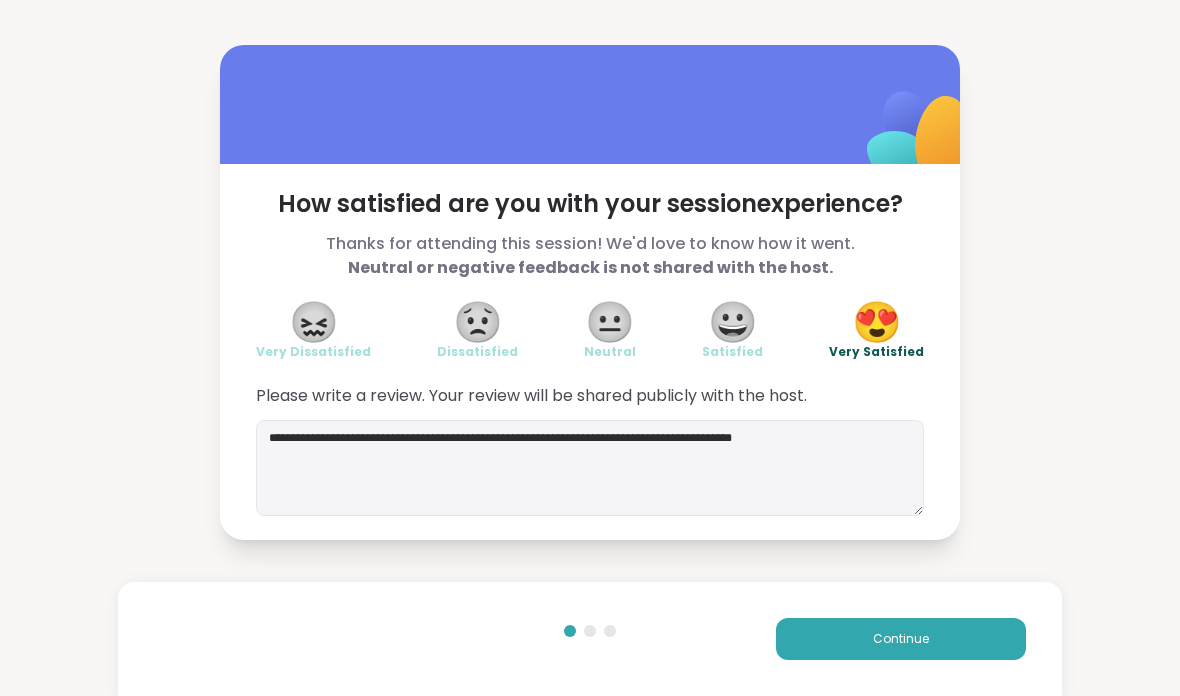 click on "Continue" at bounding box center (901, 639) 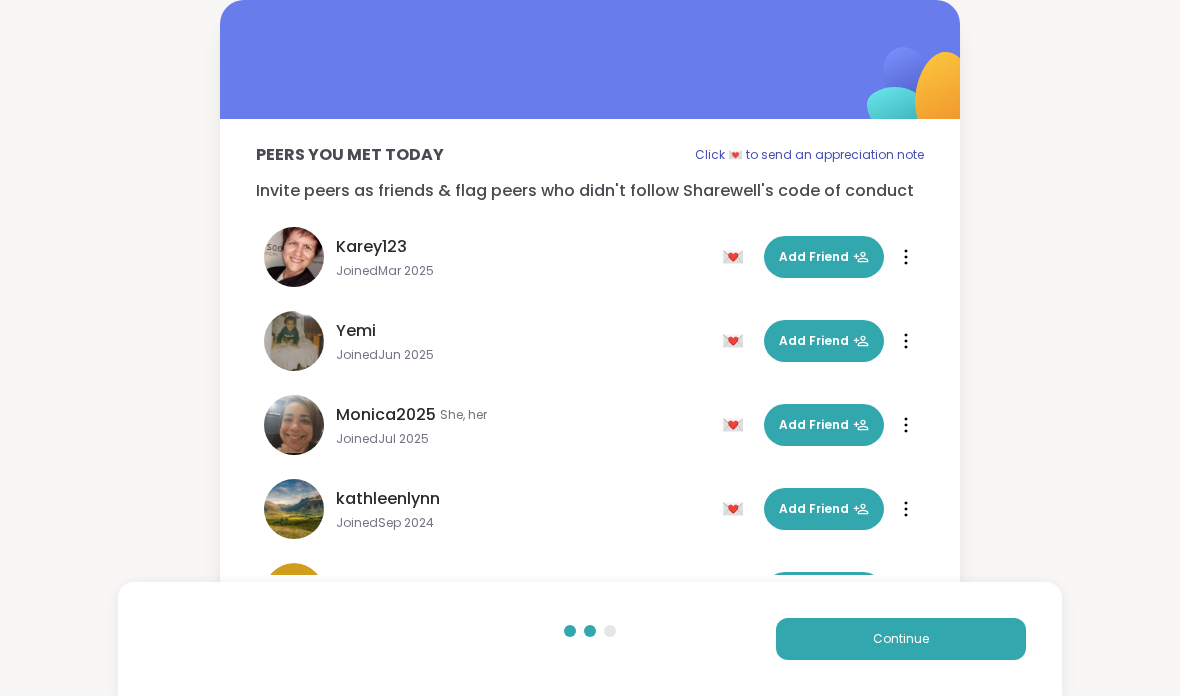 click on "Continue" at bounding box center (901, 639) 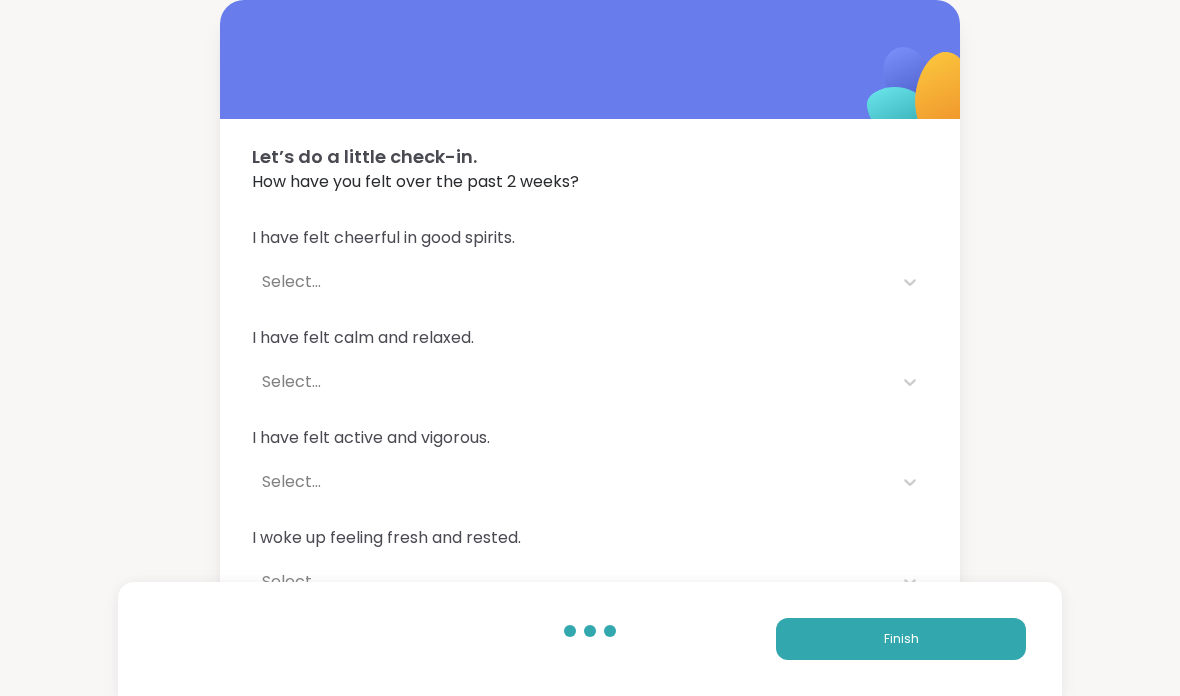 click on "Finish" at bounding box center [901, 639] 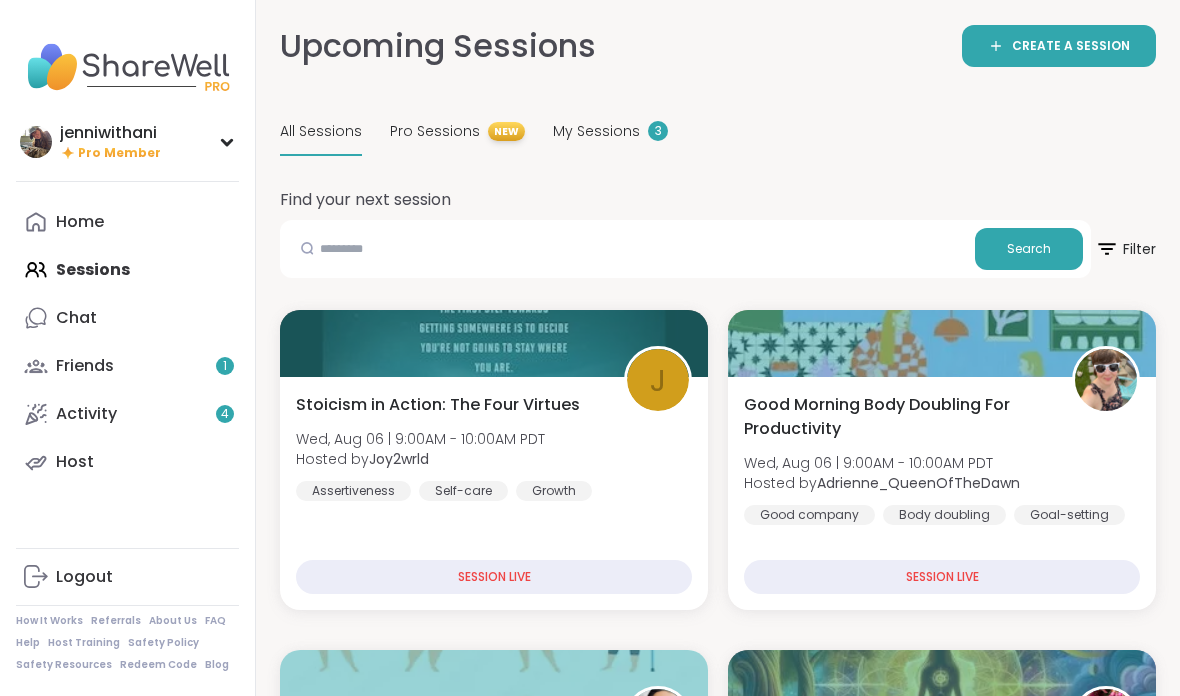 click on "Friends 1" at bounding box center (127, 366) 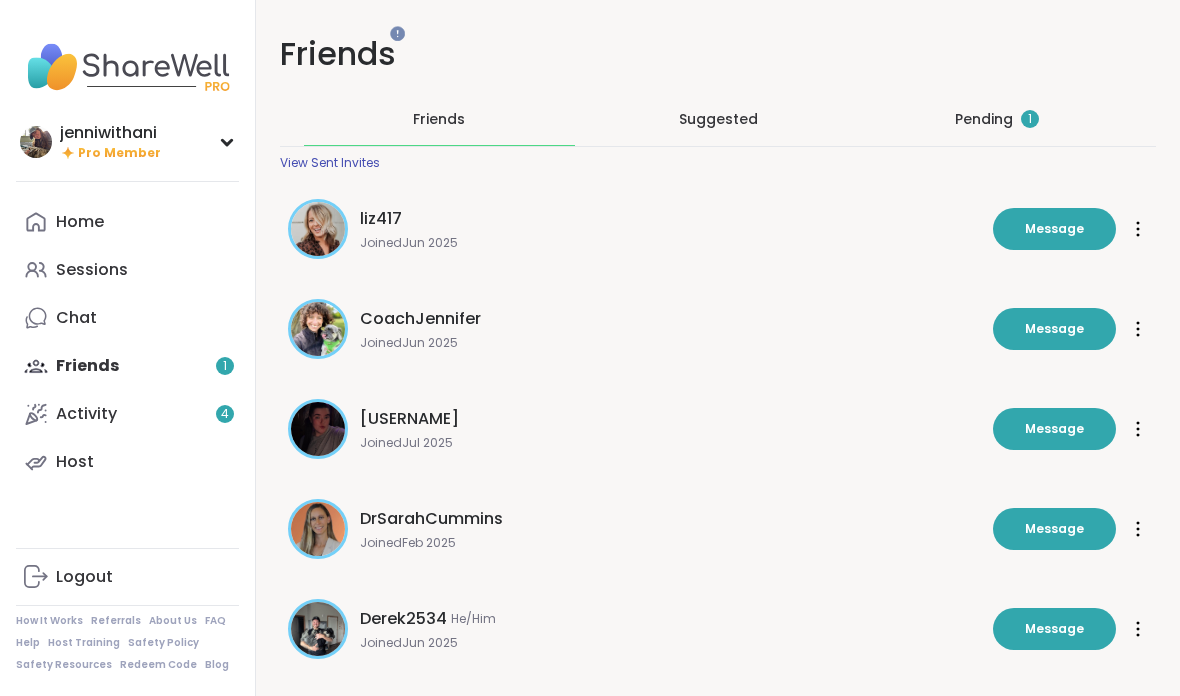 scroll, scrollTop: 0, scrollLeft: 0, axis: both 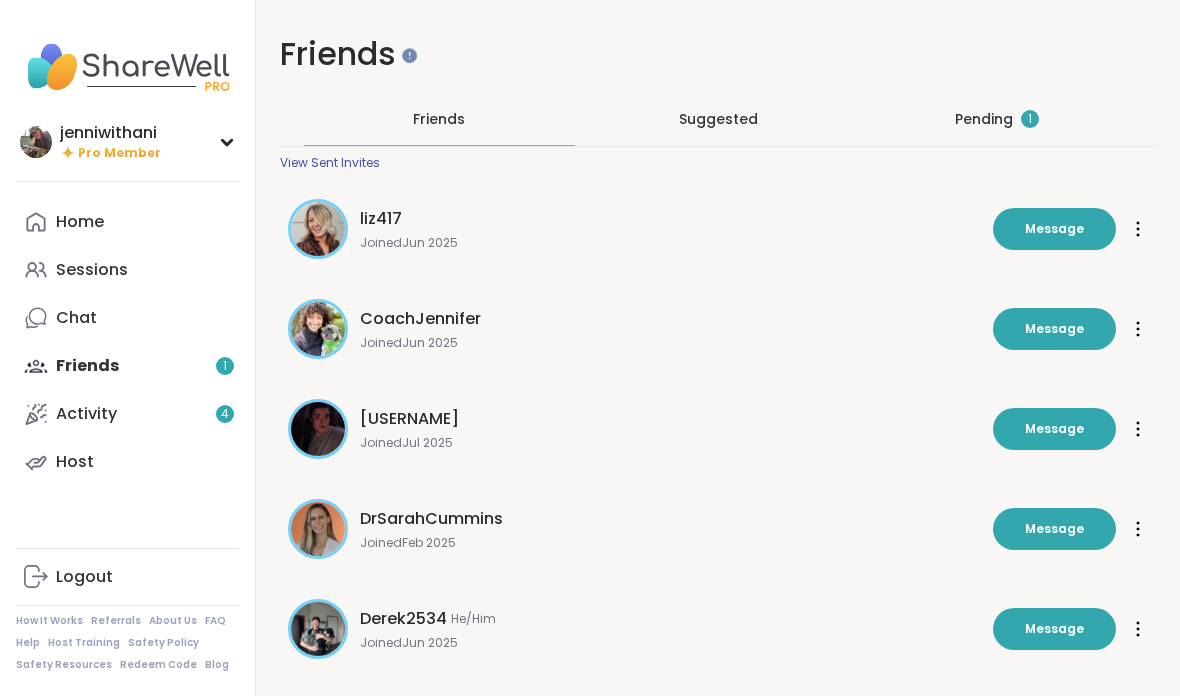 click on "Pending   1" at bounding box center [997, 119] 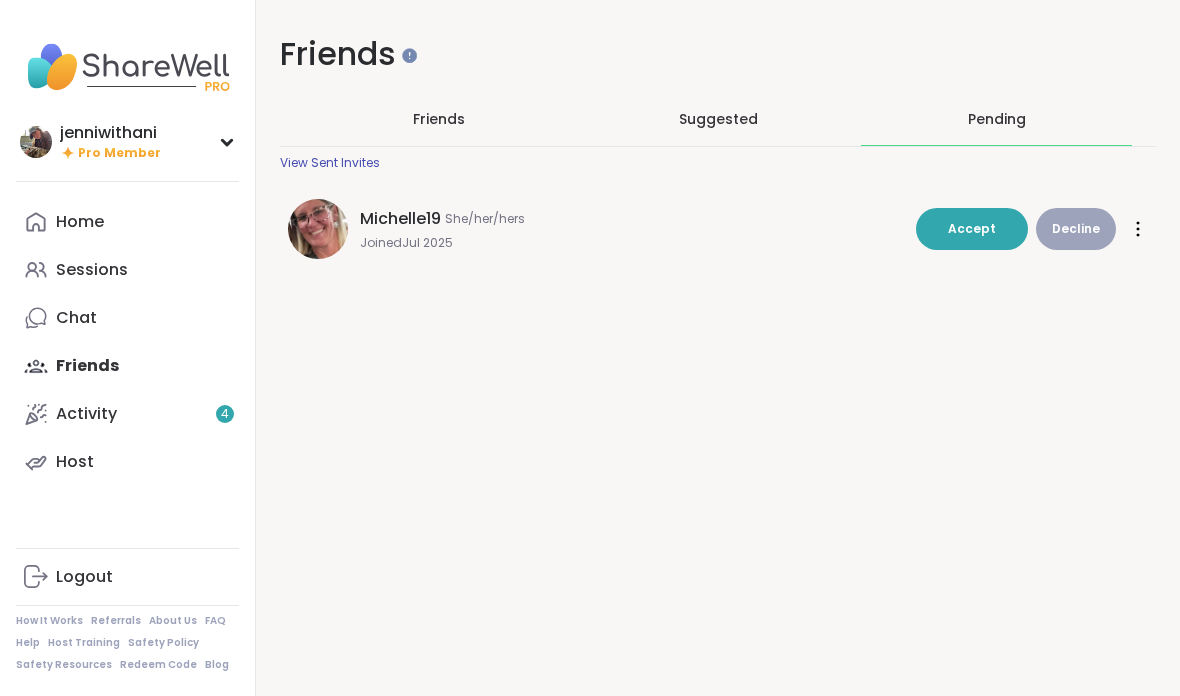 click on "Accept" at bounding box center [972, 229] 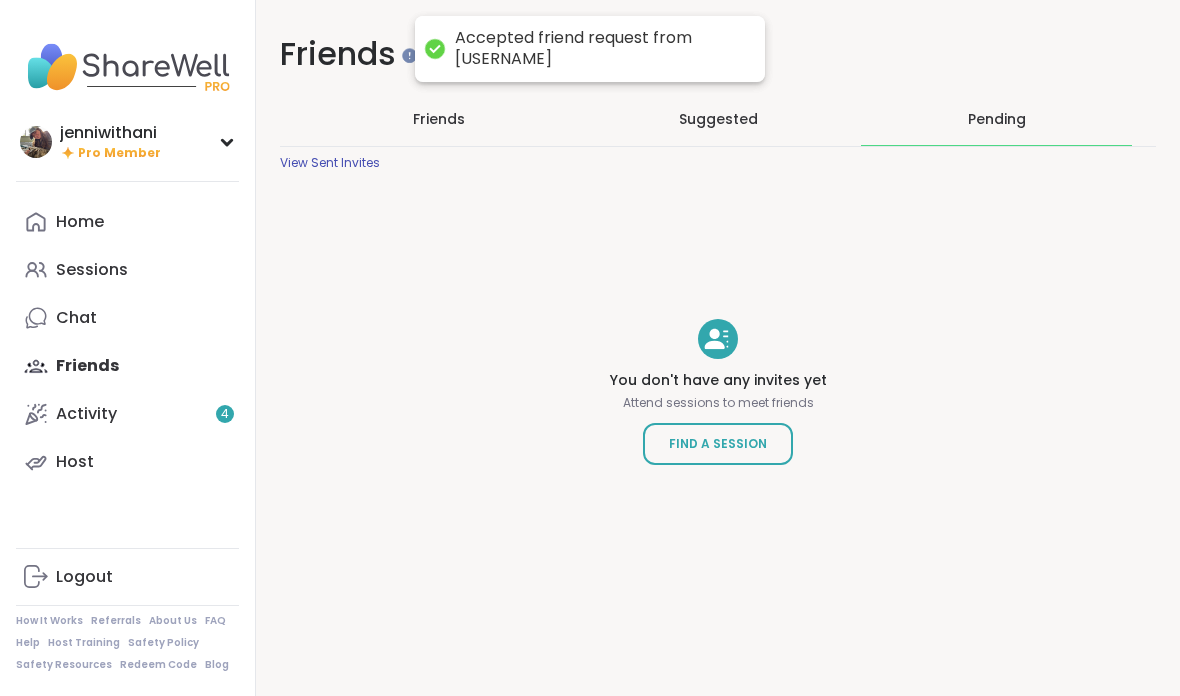 click on "Friends" at bounding box center [439, 119] 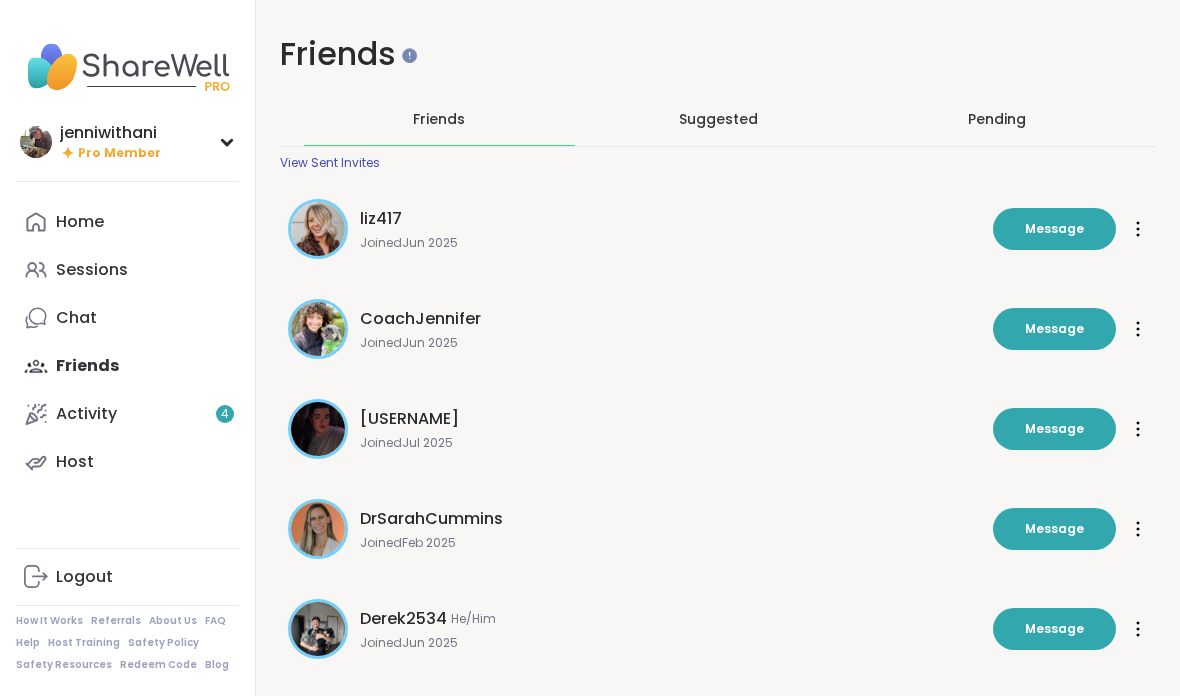 click on "Home" at bounding box center (127, 222) 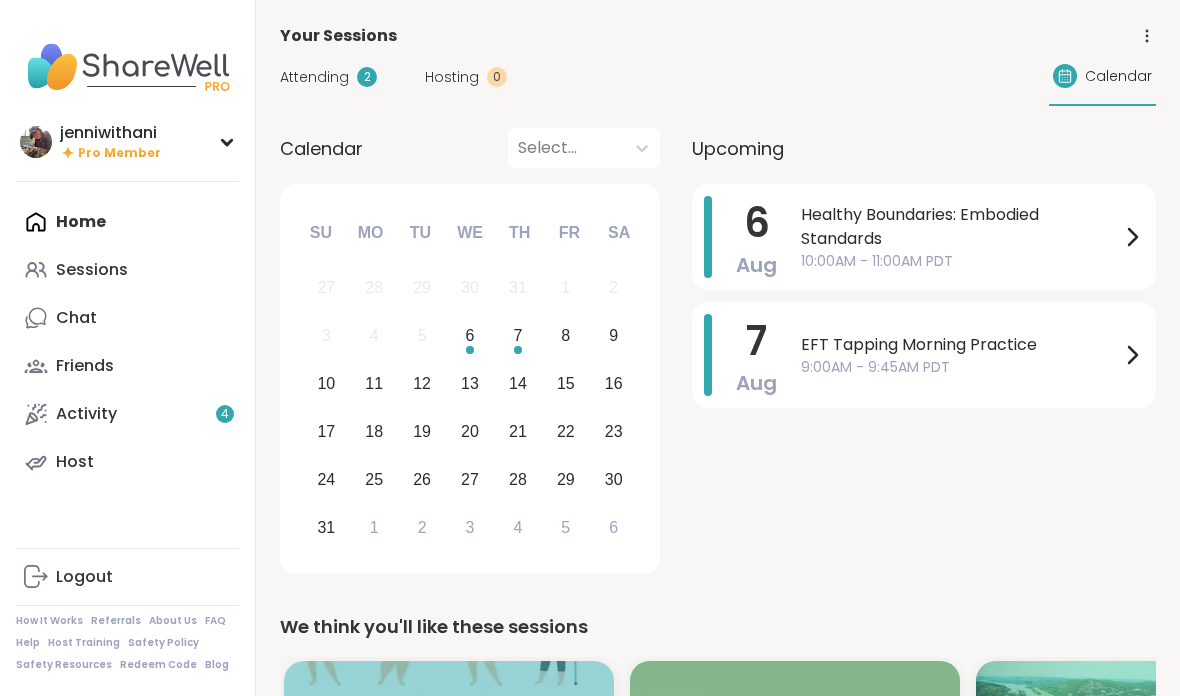 click on "10:00AM - 11:00AM PDT" at bounding box center [960, 261] 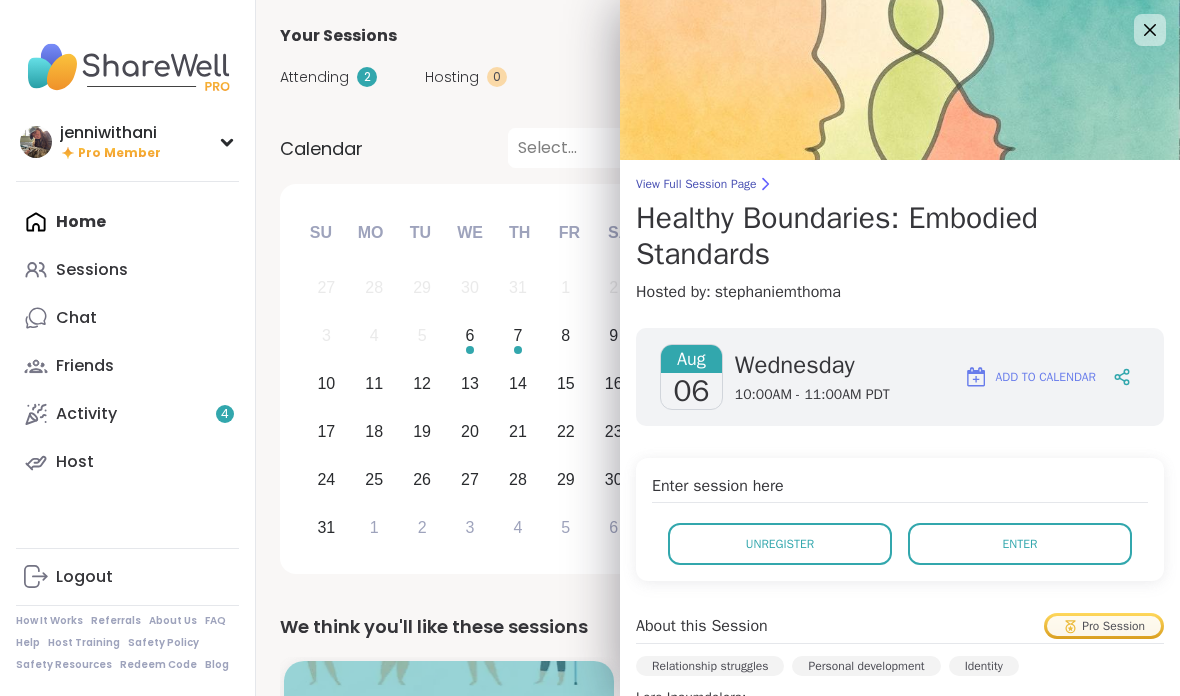 click on "Unregister" at bounding box center [780, 544] 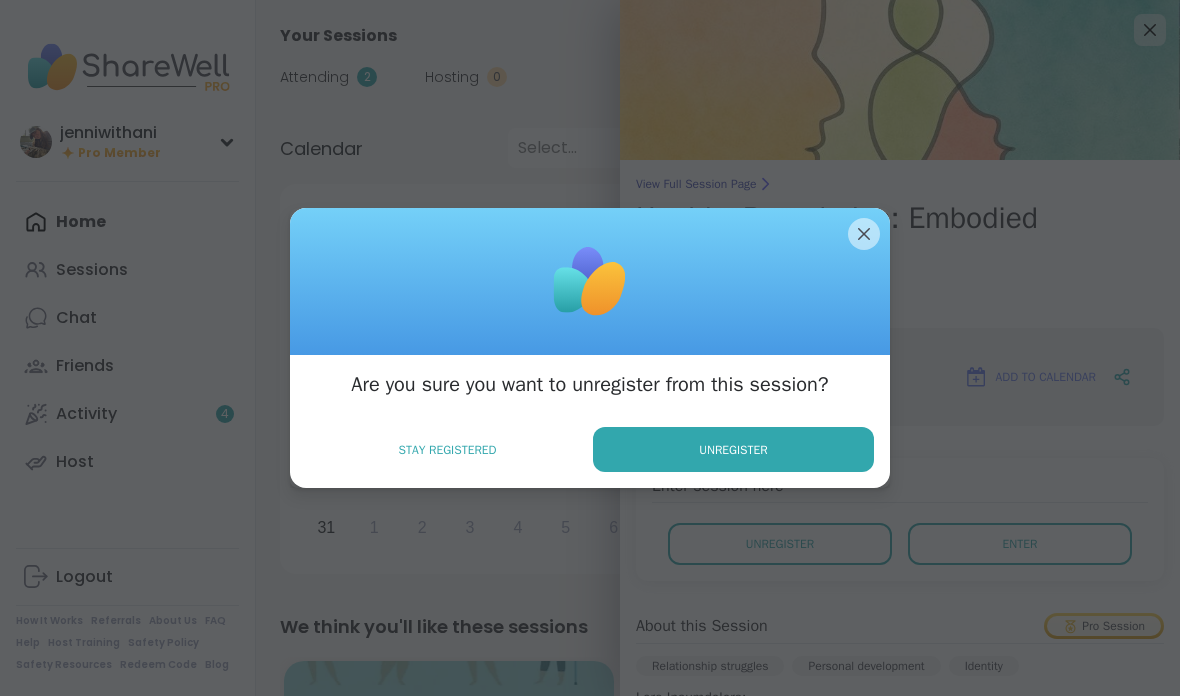 click on "Unregister" at bounding box center [733, 449] 